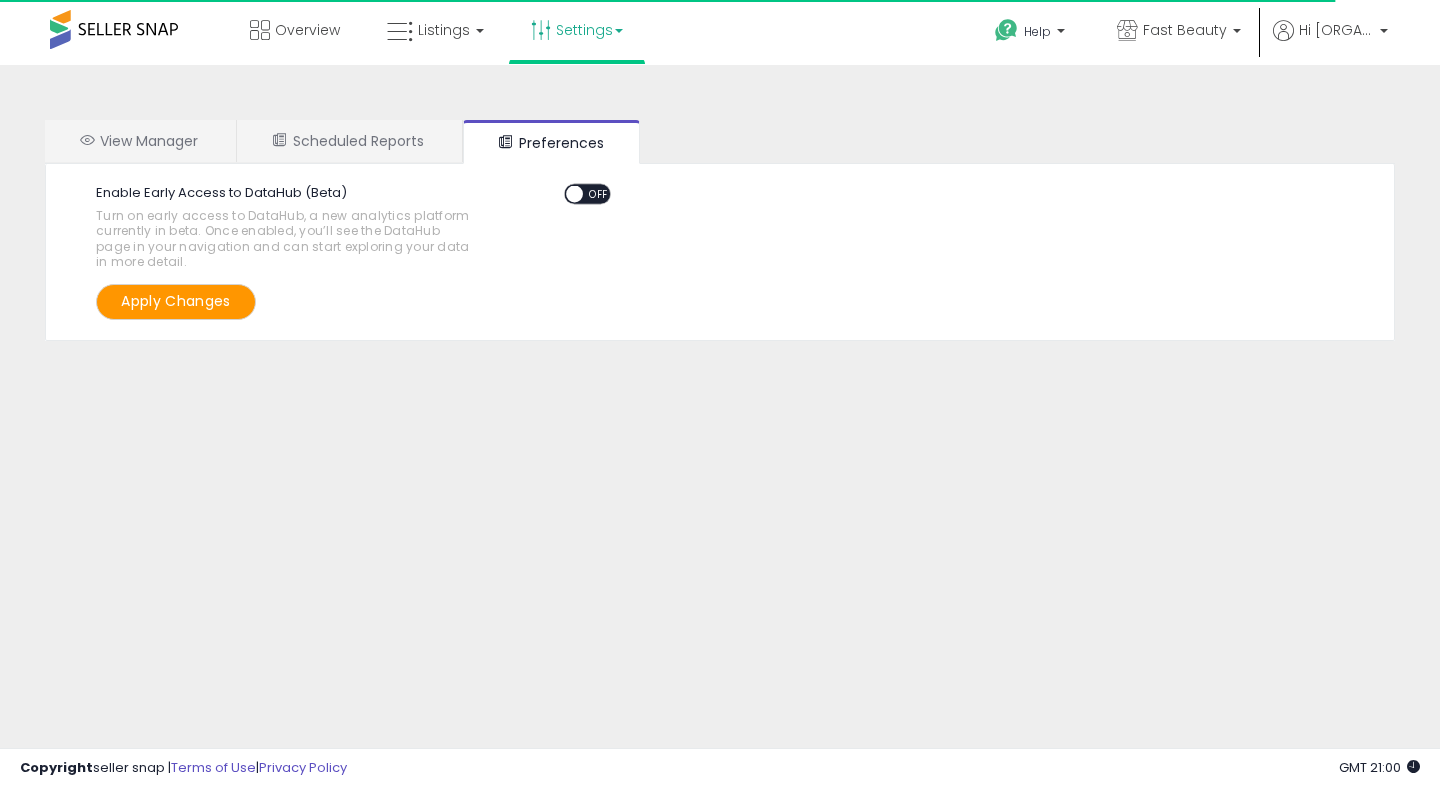 scroll, scrollTop: 0, scrollLeft: 0, axis: both 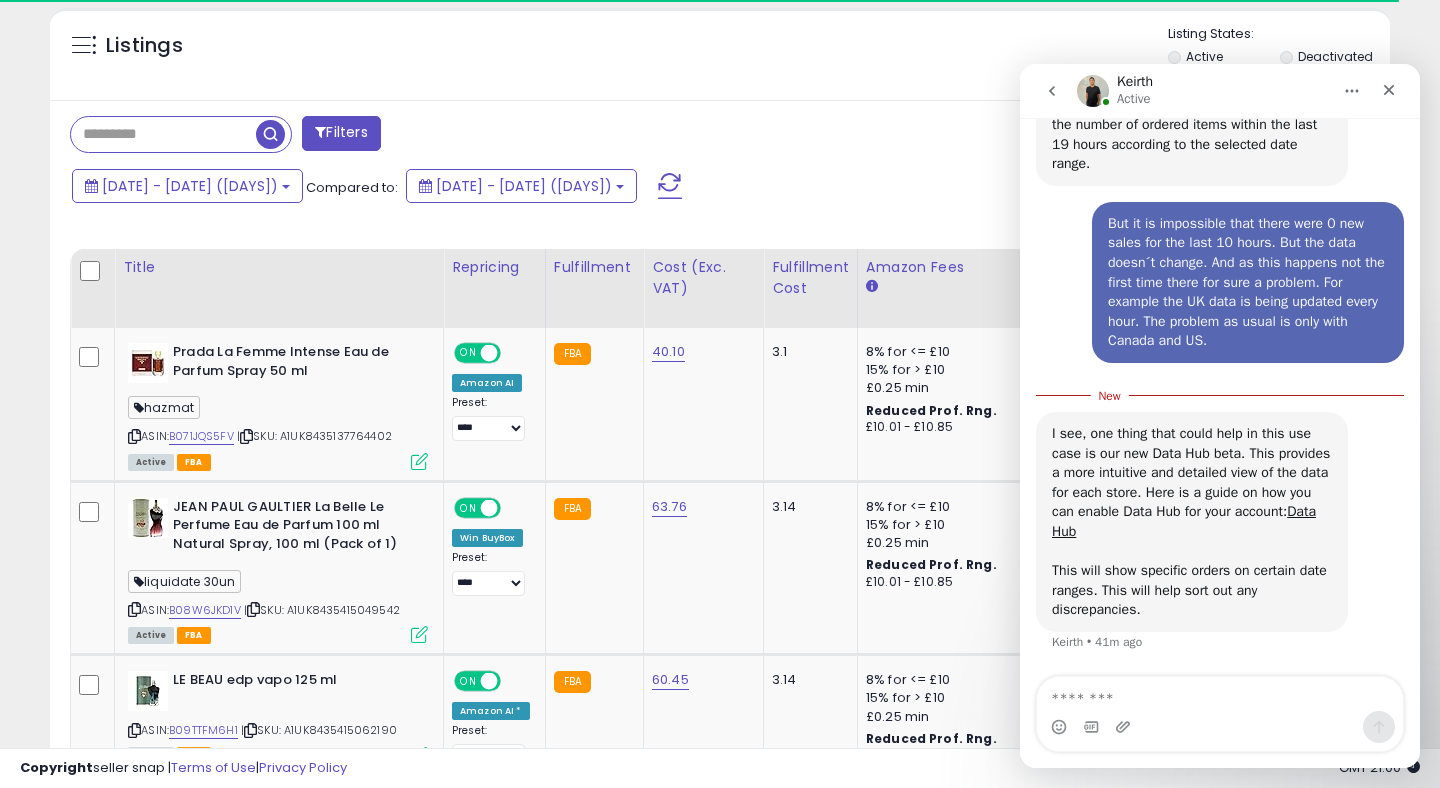 click 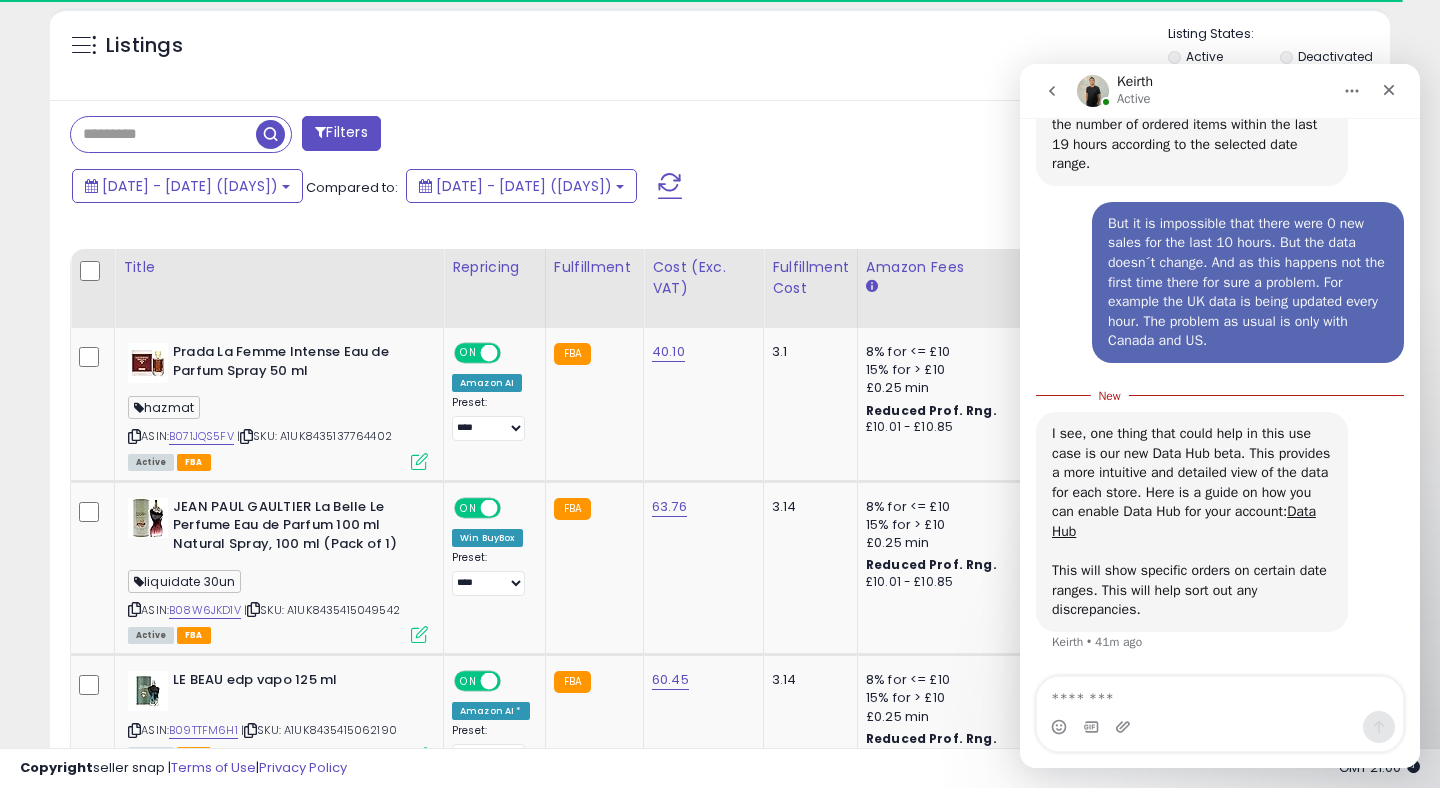 scroll, scrollTop: 0, scrollLeft: 0, axis: both 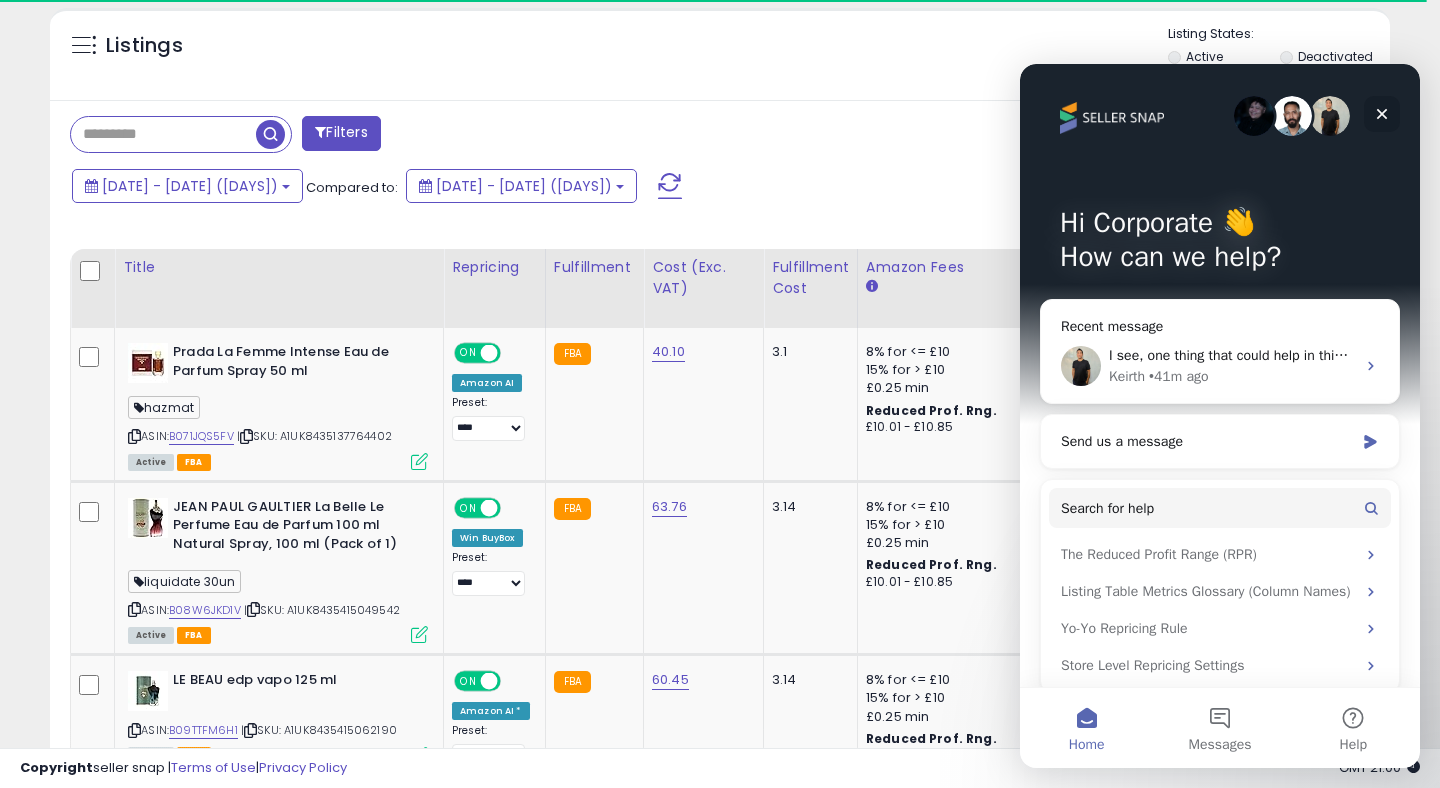 click 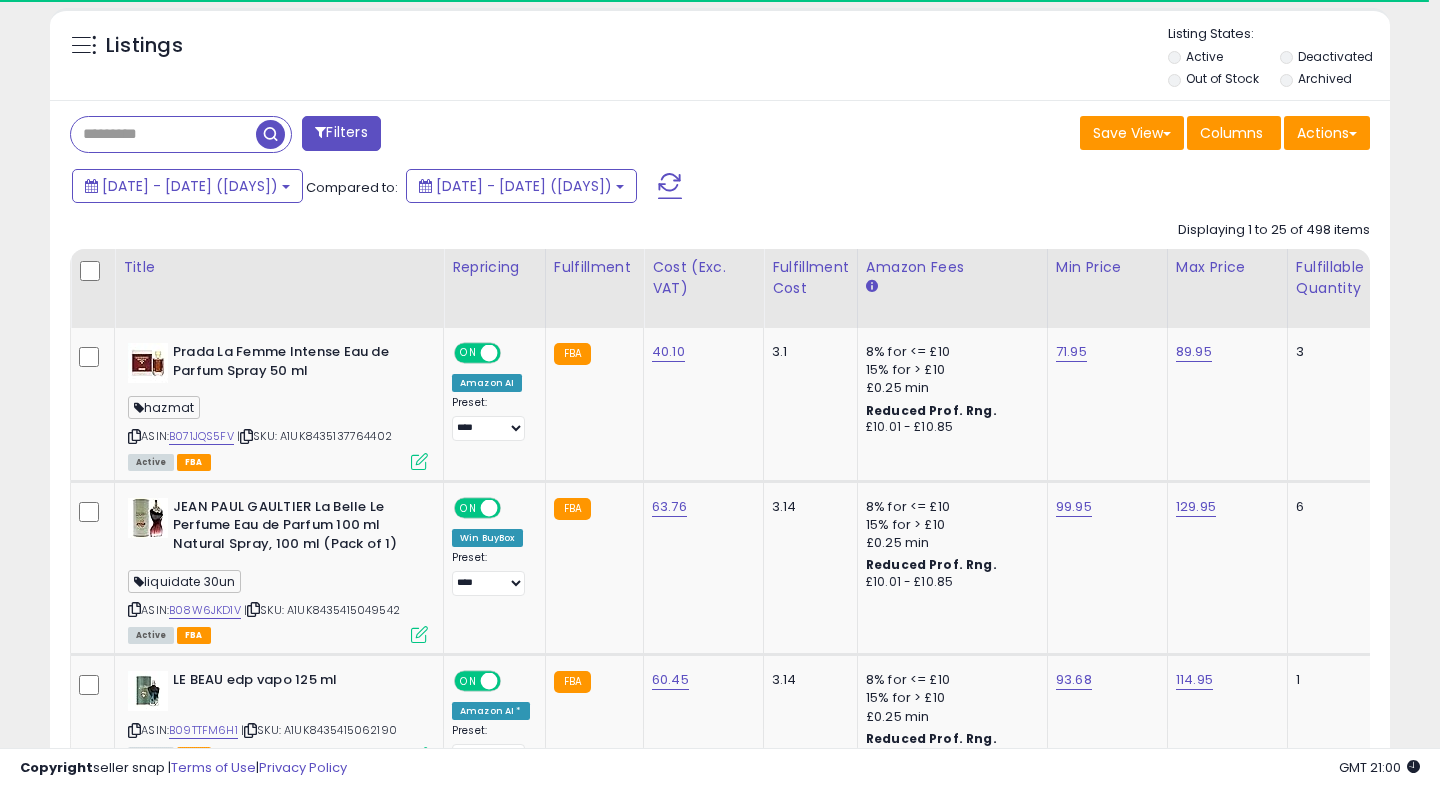 scroll, scrollTop: 0, scrollLeft: 0, axis: both 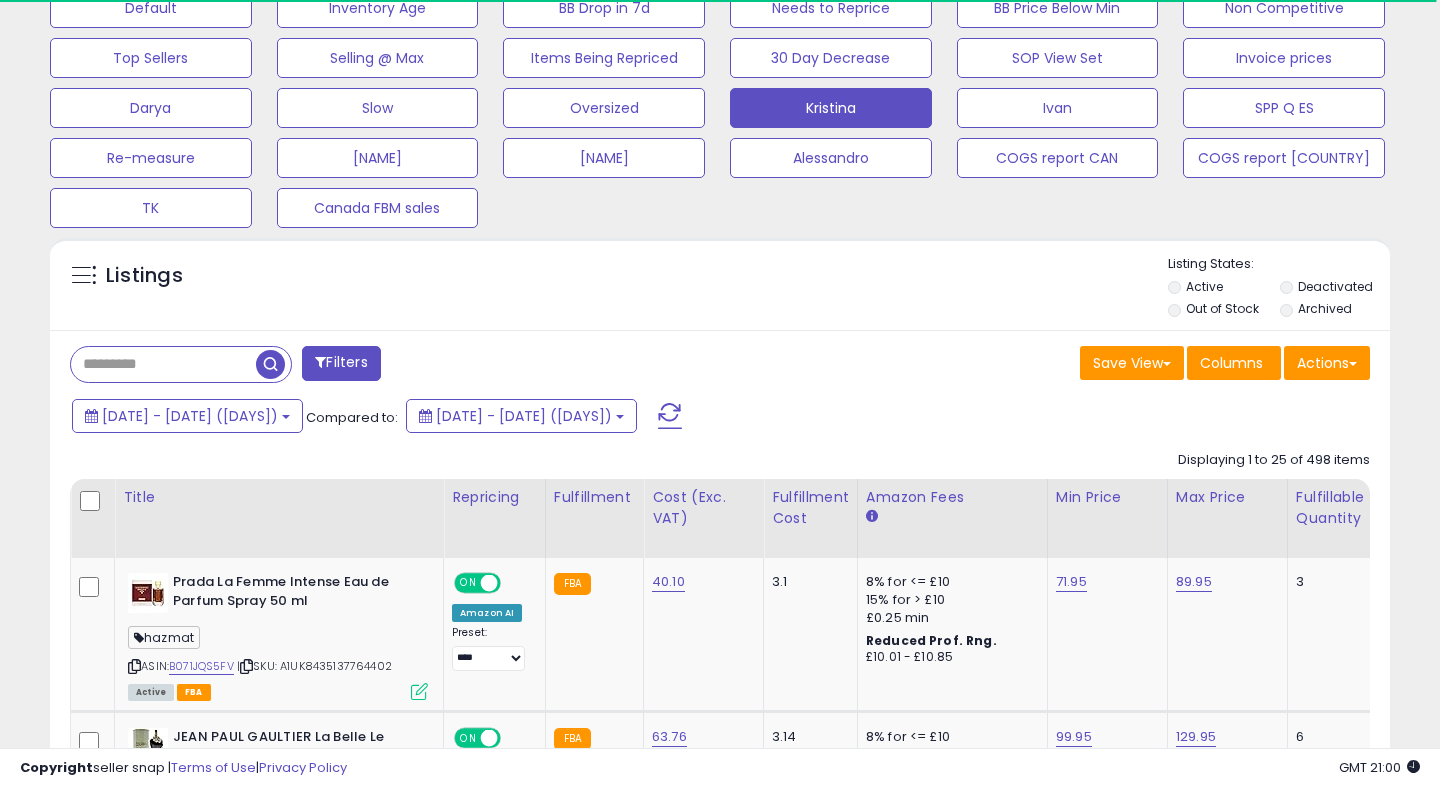 click at bounding box center [670, 416] 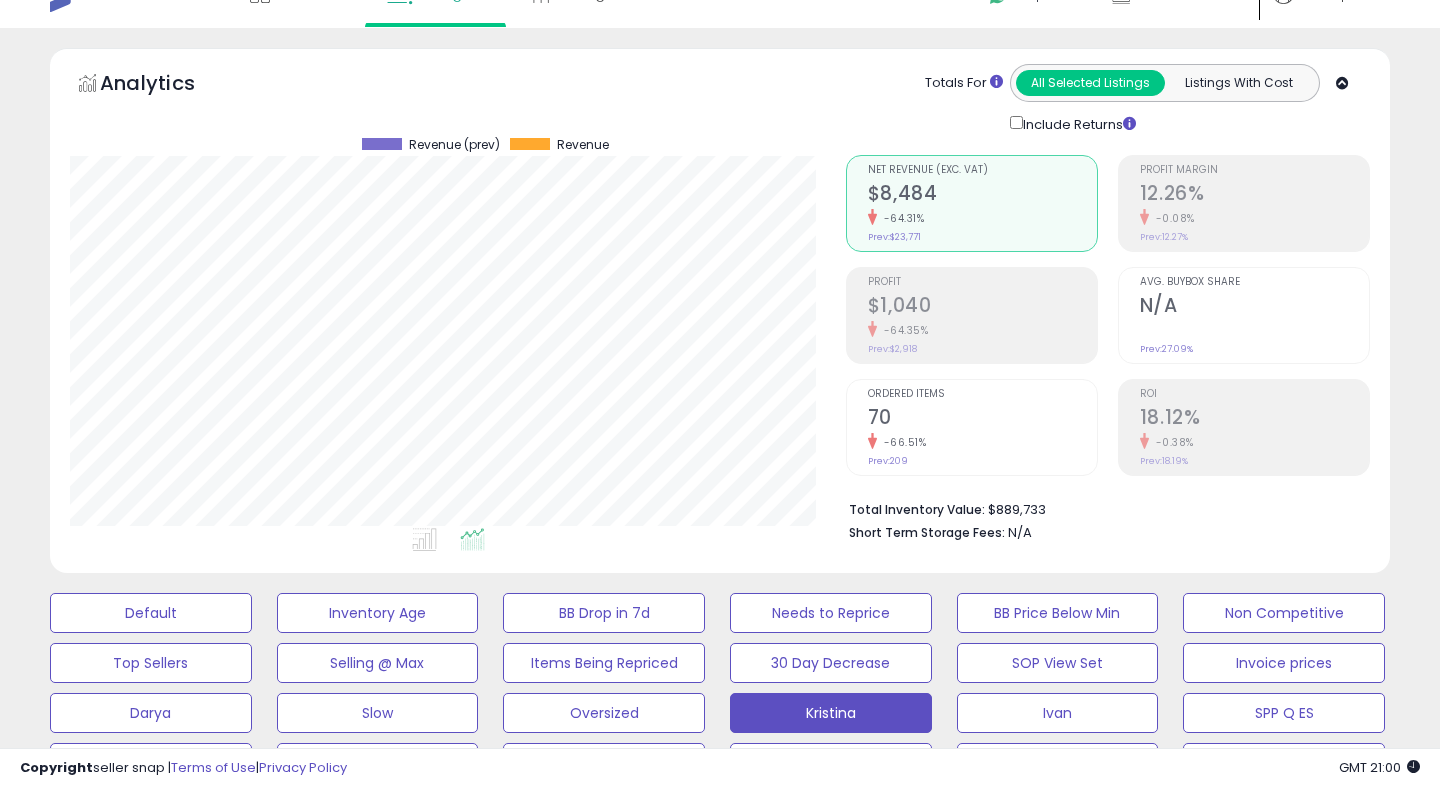scroll, scrollTop: 39, scrollLeft: 0, axis: vertical 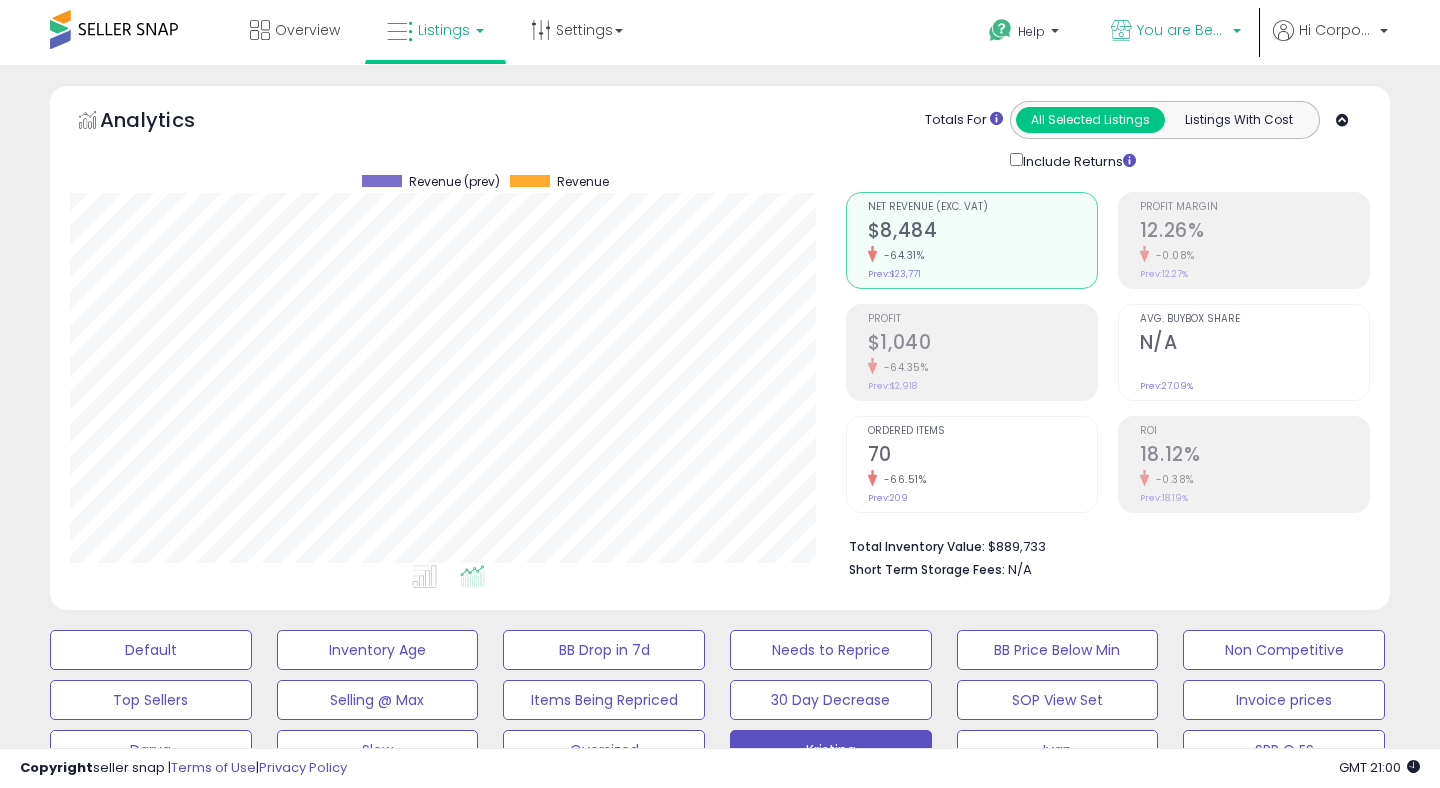 click on "You are Beautiful (UK)" at bounding box center (1182, 30) 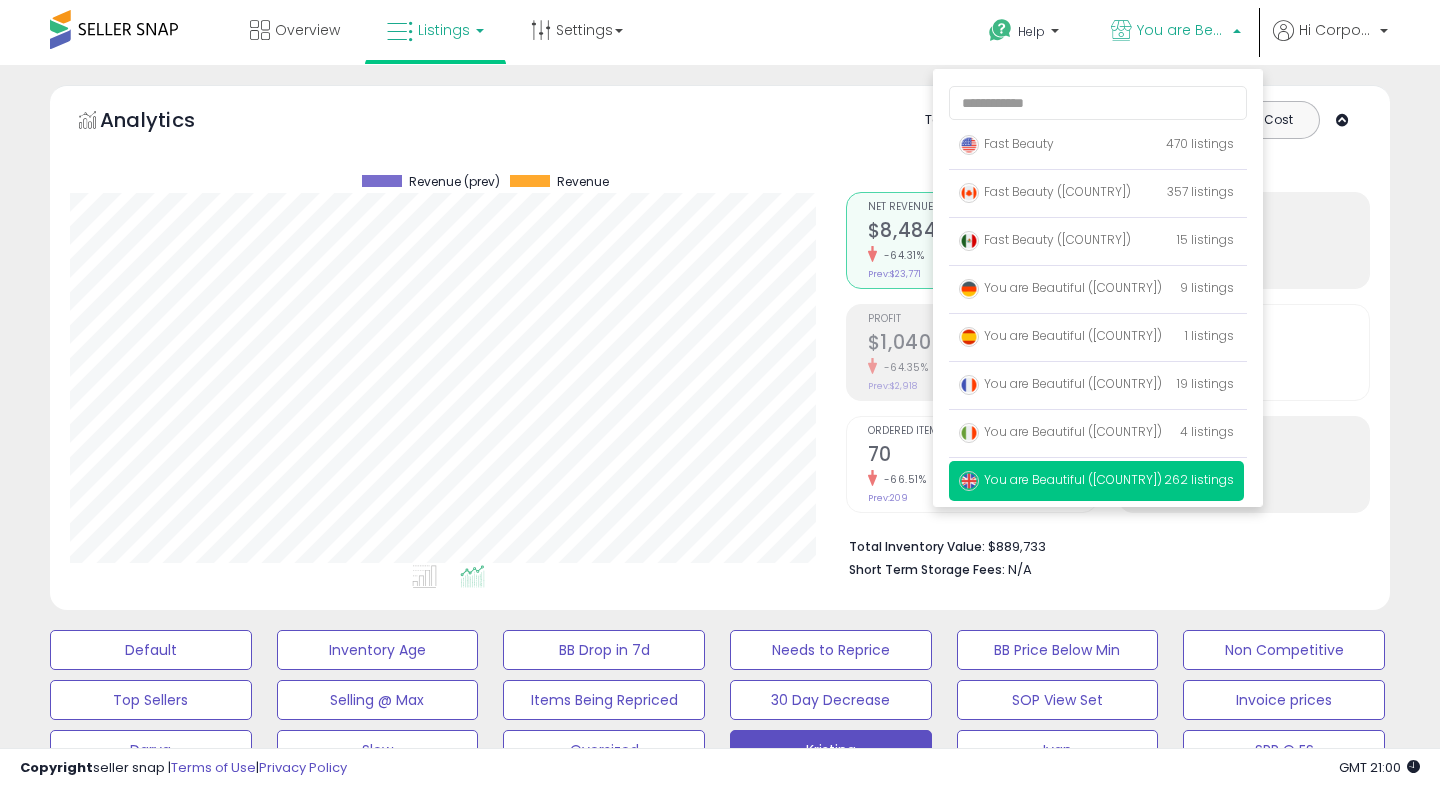 click on "You are Beautiful (UK)" at bounding box center (1060, 479) 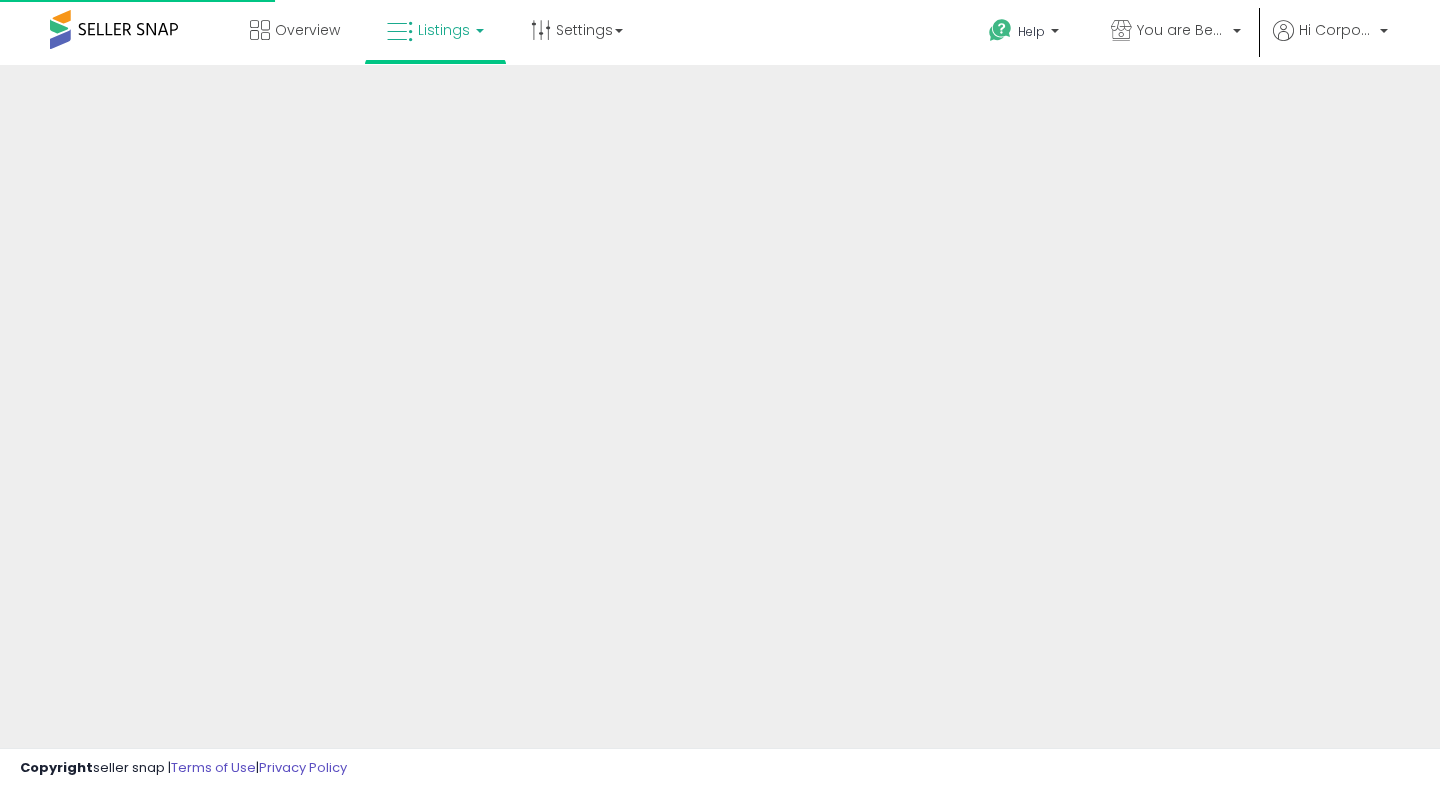 scroll, scrollTop: 0, scrollLeft: 0, axis: both 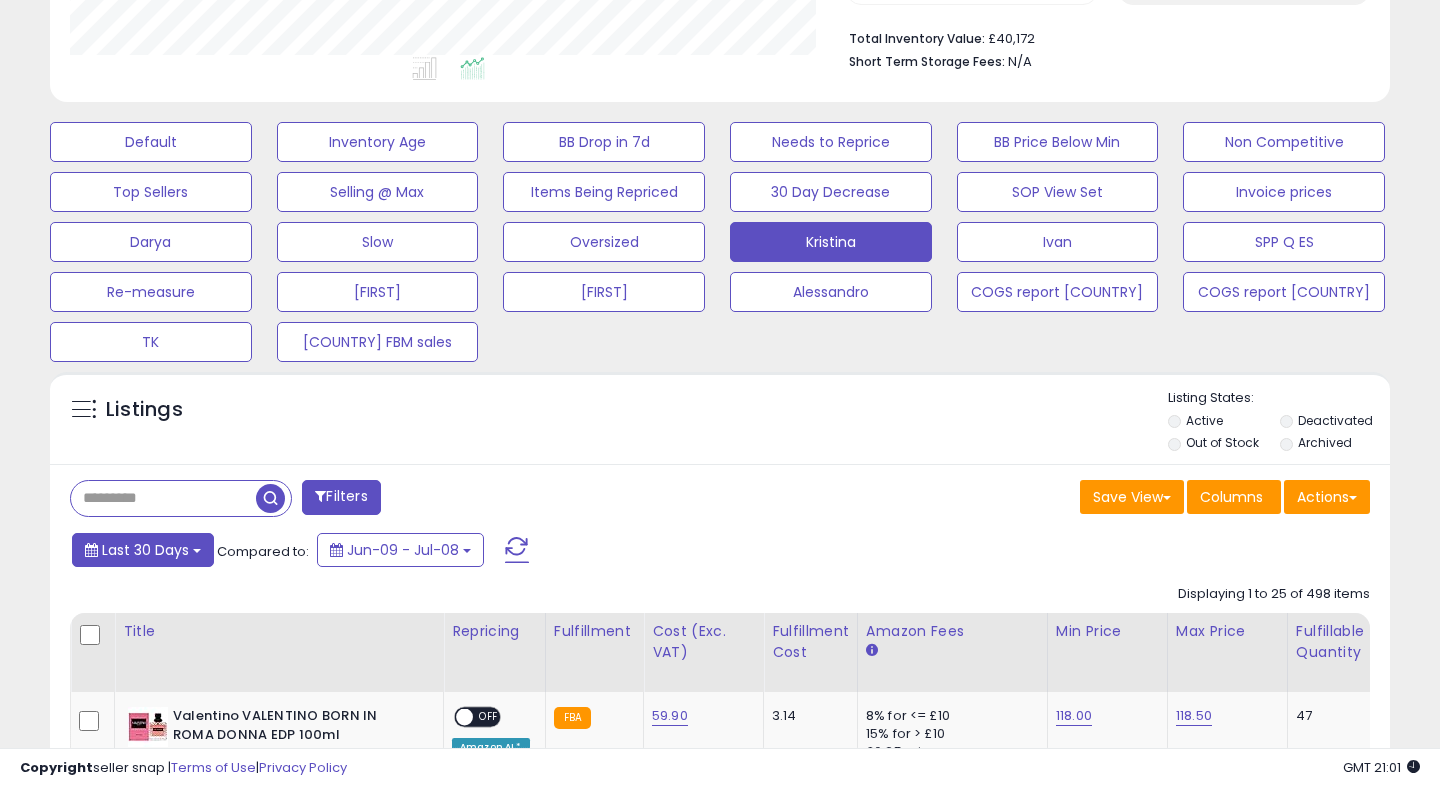 click on "Last 30 Days" at bounding box center [145, 550] 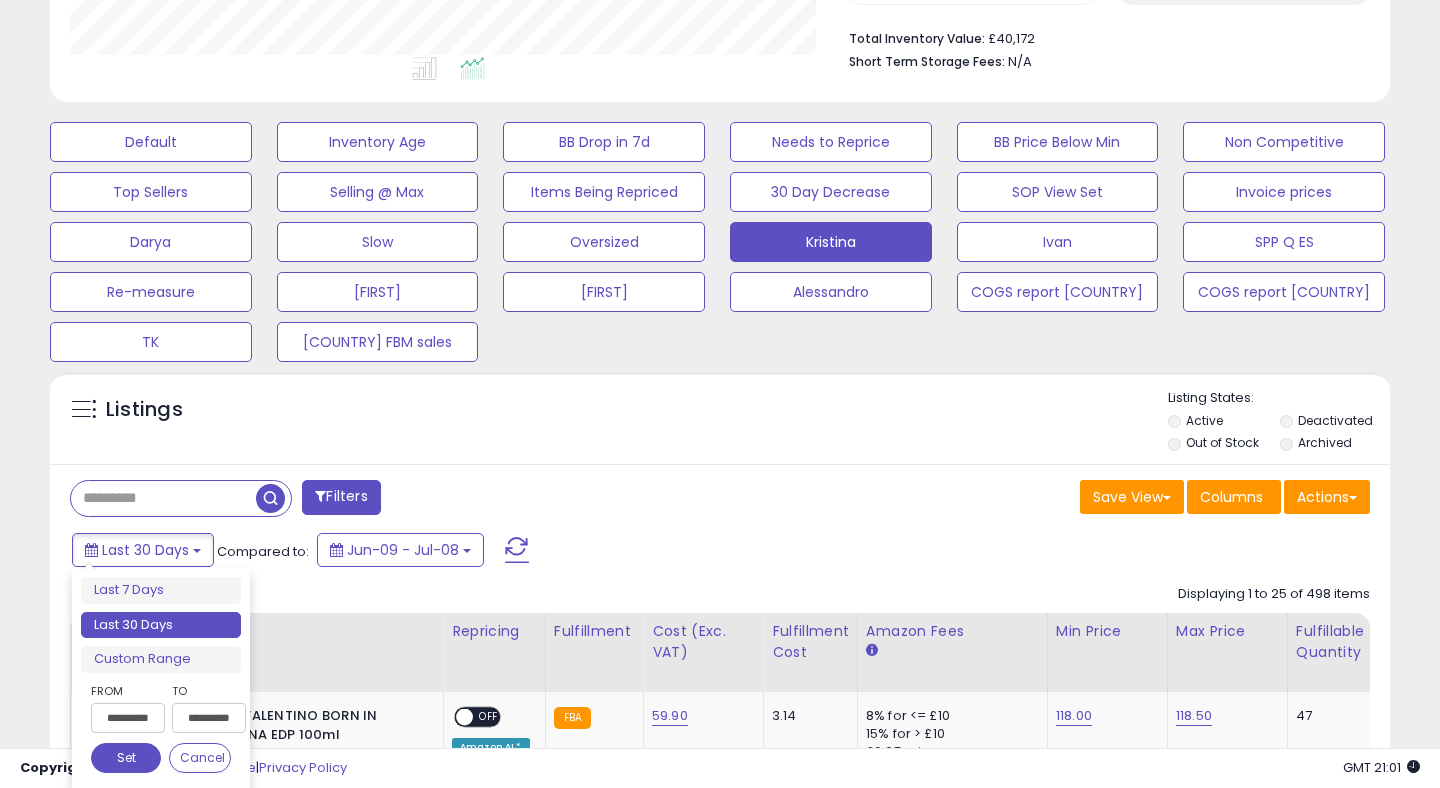 click on "**********" at bounding box center [128, 718] 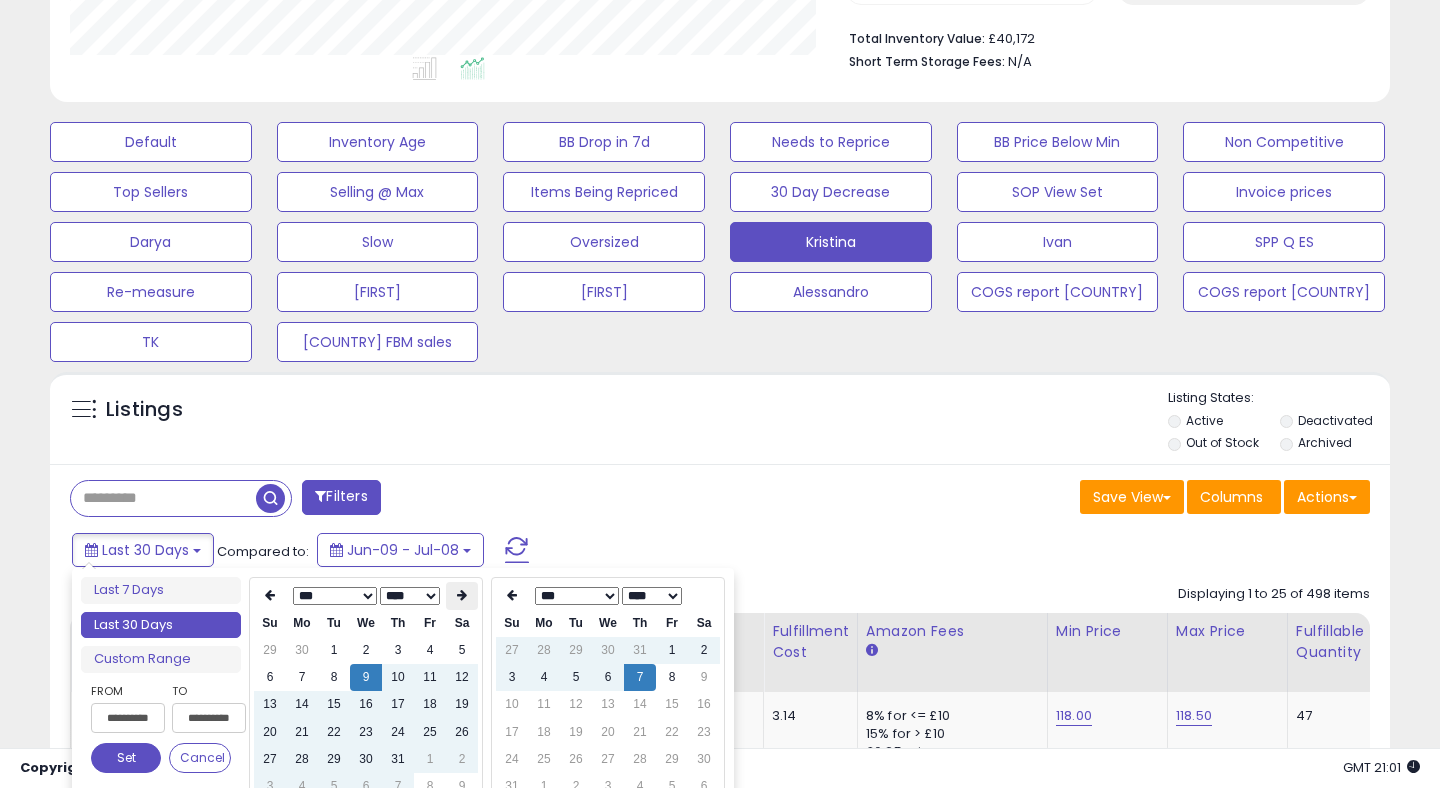 click at bounding box center [462, 596] 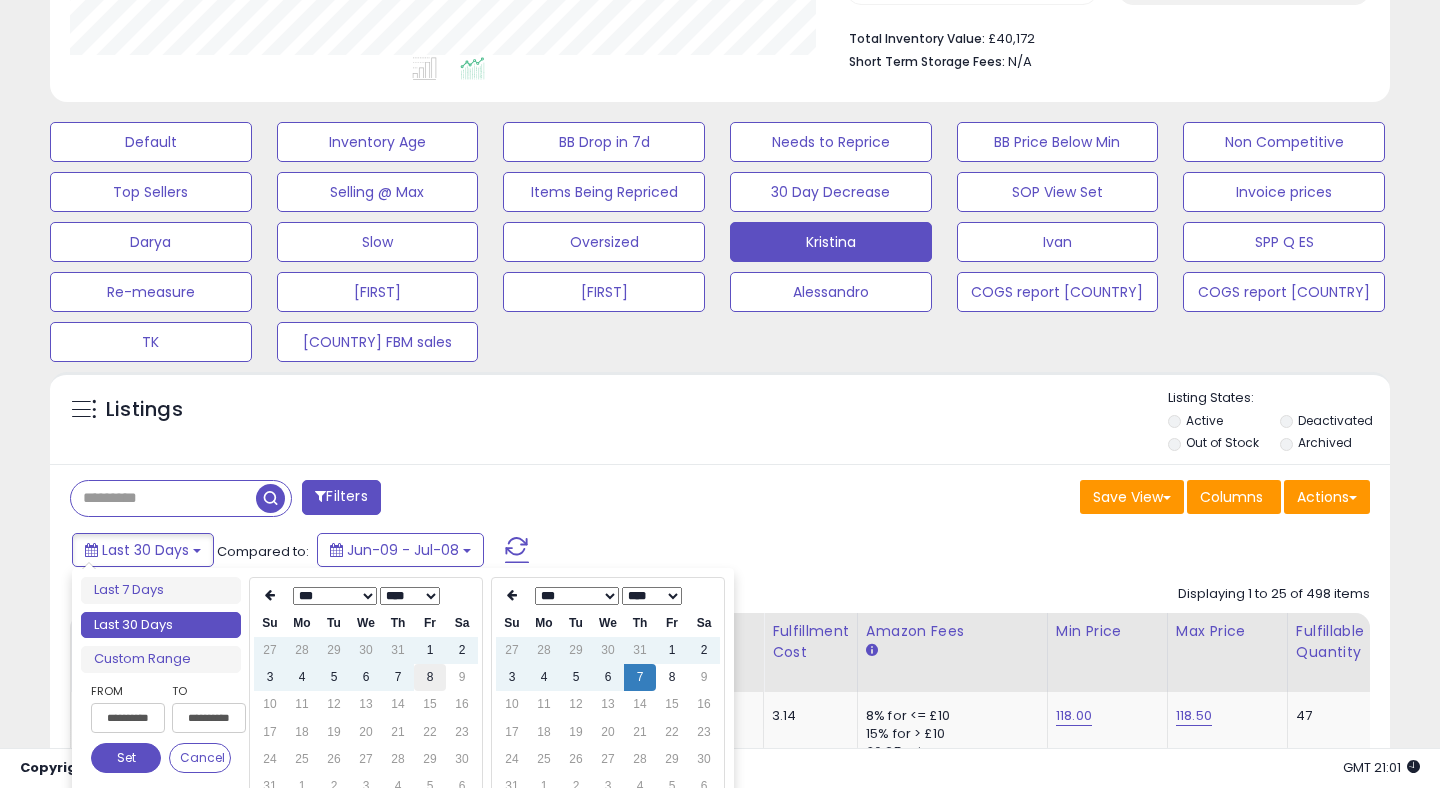 type on "**********" 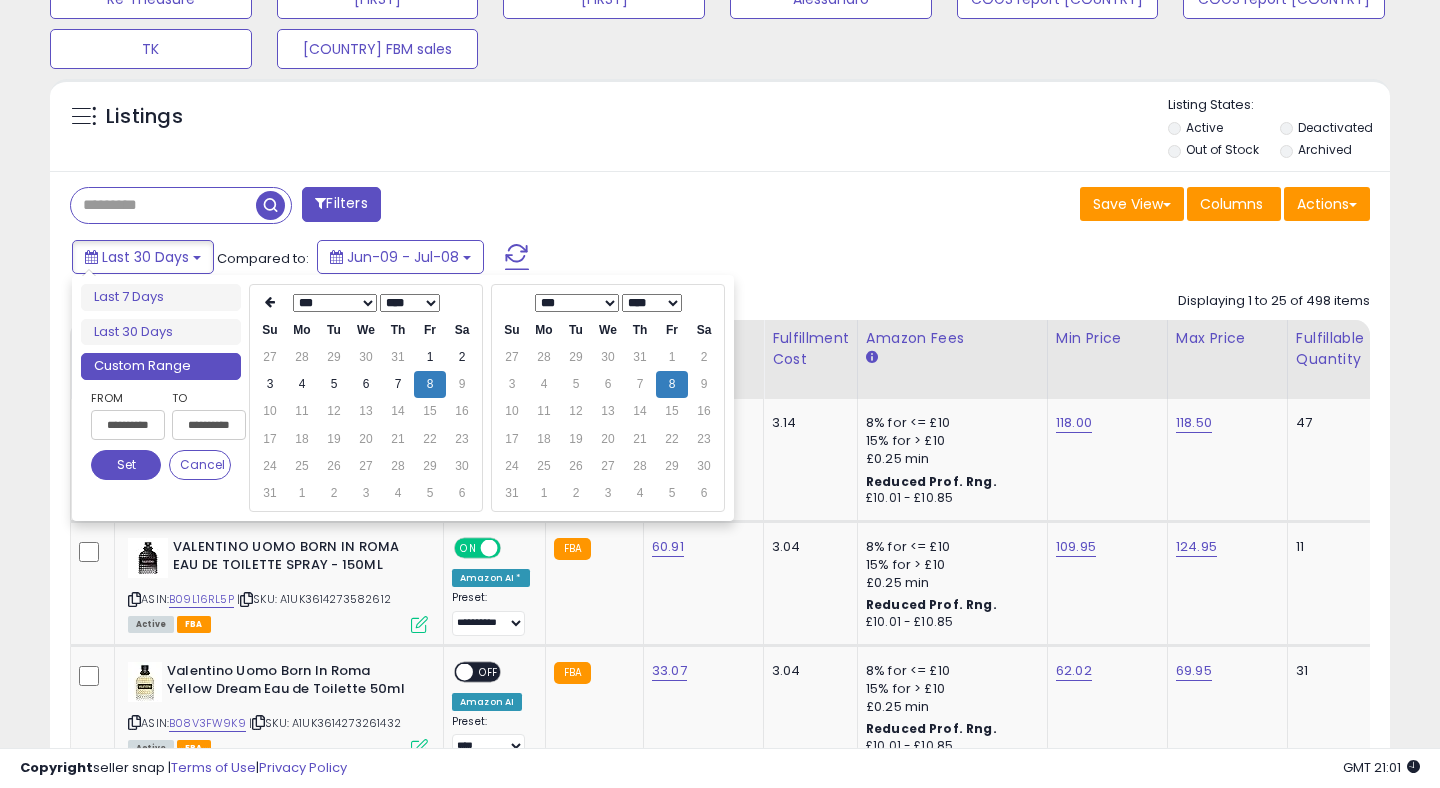 scroll, scrollTop: 817, scrollLeft: 0, axis: vertical 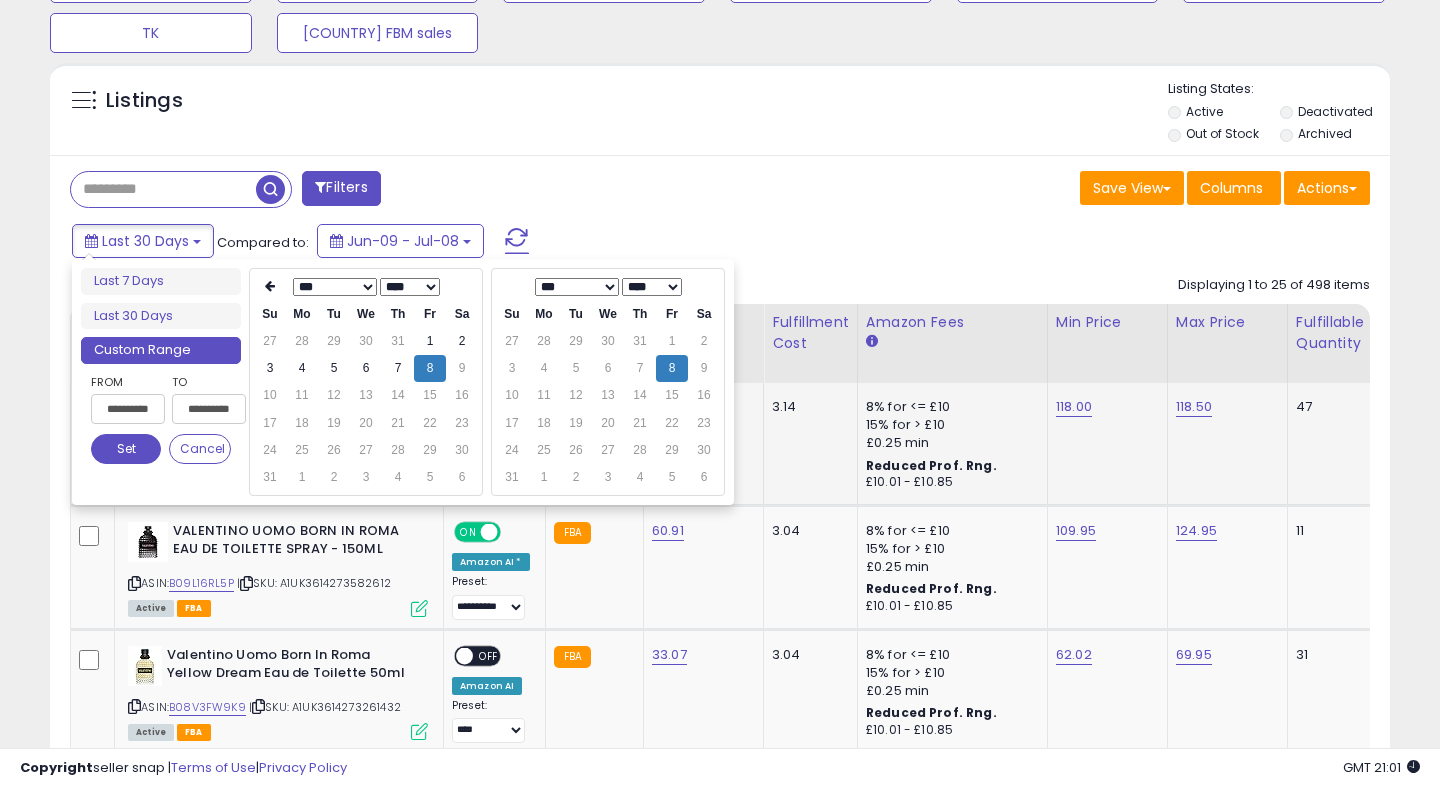 click on "Set" at bounding box center [126, 449] 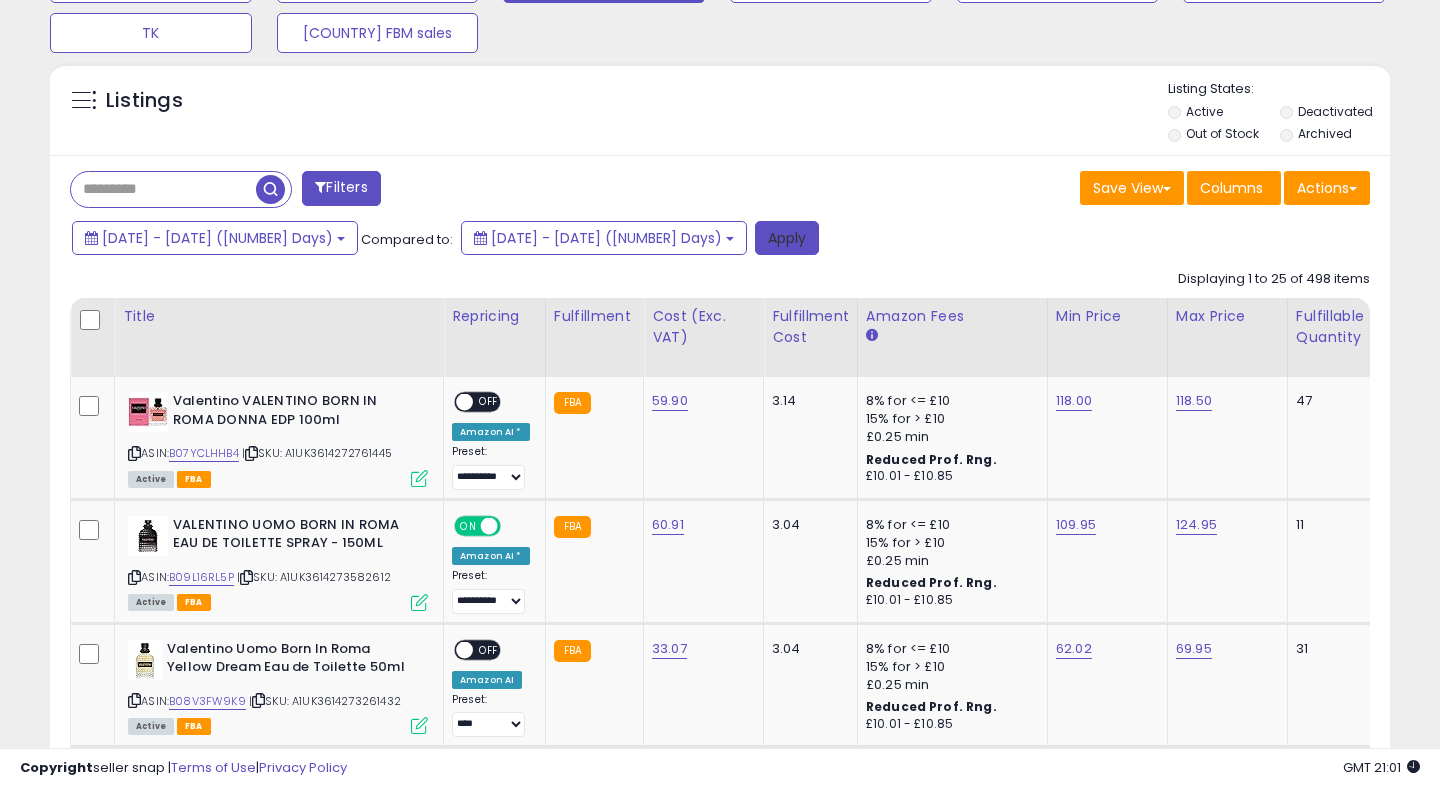 click on "Apply" at bounding box center [787, 238] 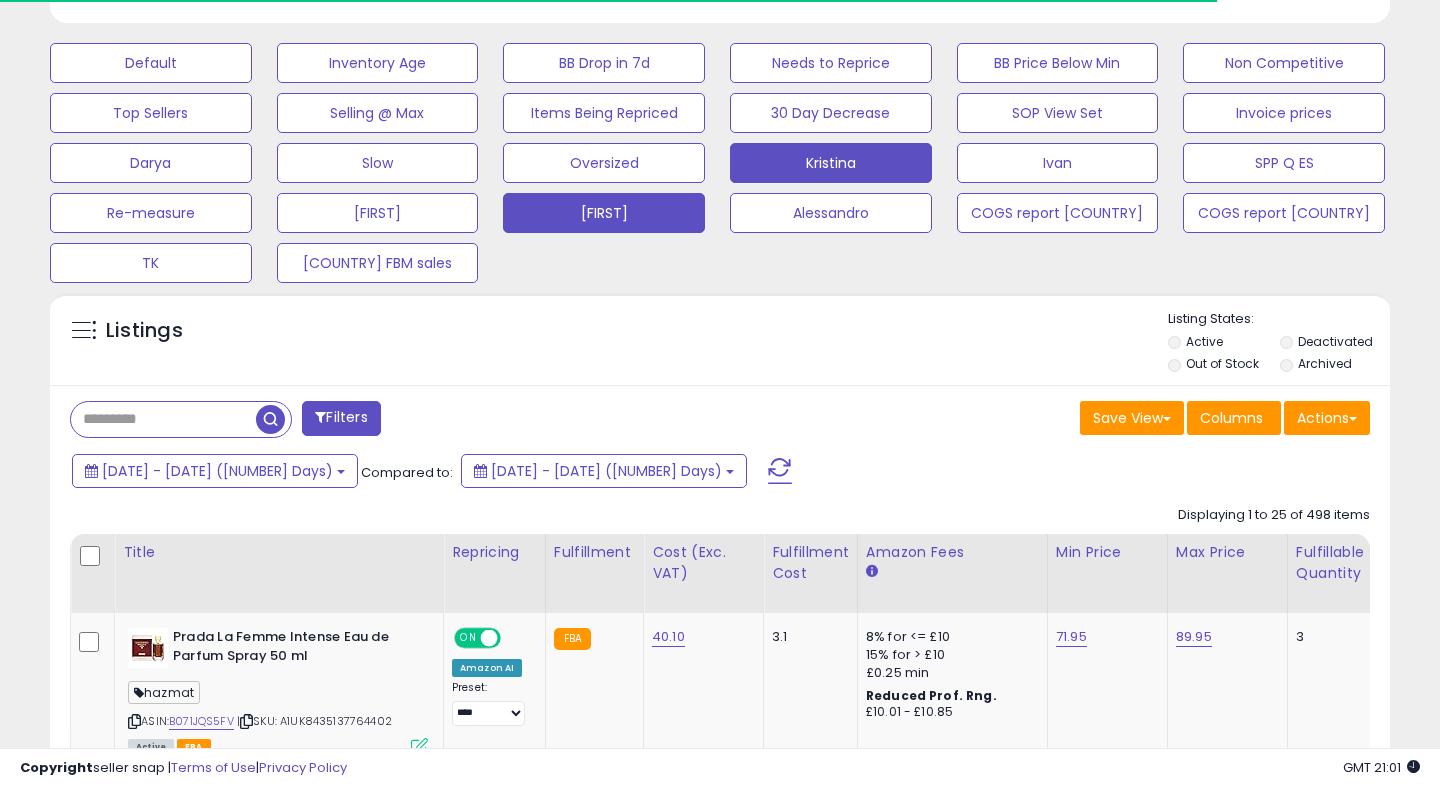 scroll, scrollTop: 817, scrollLeft: 0, axis: vertical 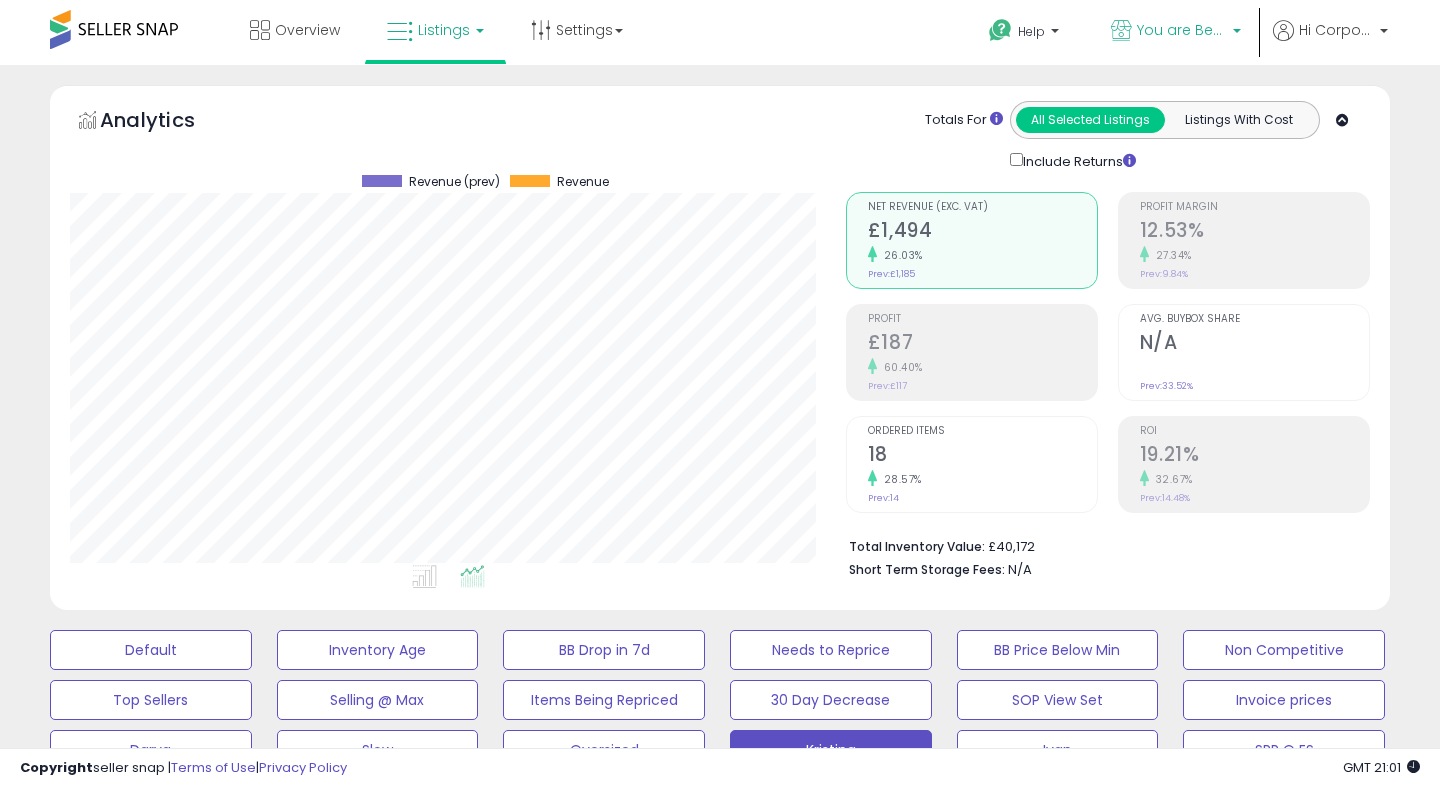 click on "You are Beautiful (UK)" at bounding box center (1182, 30) 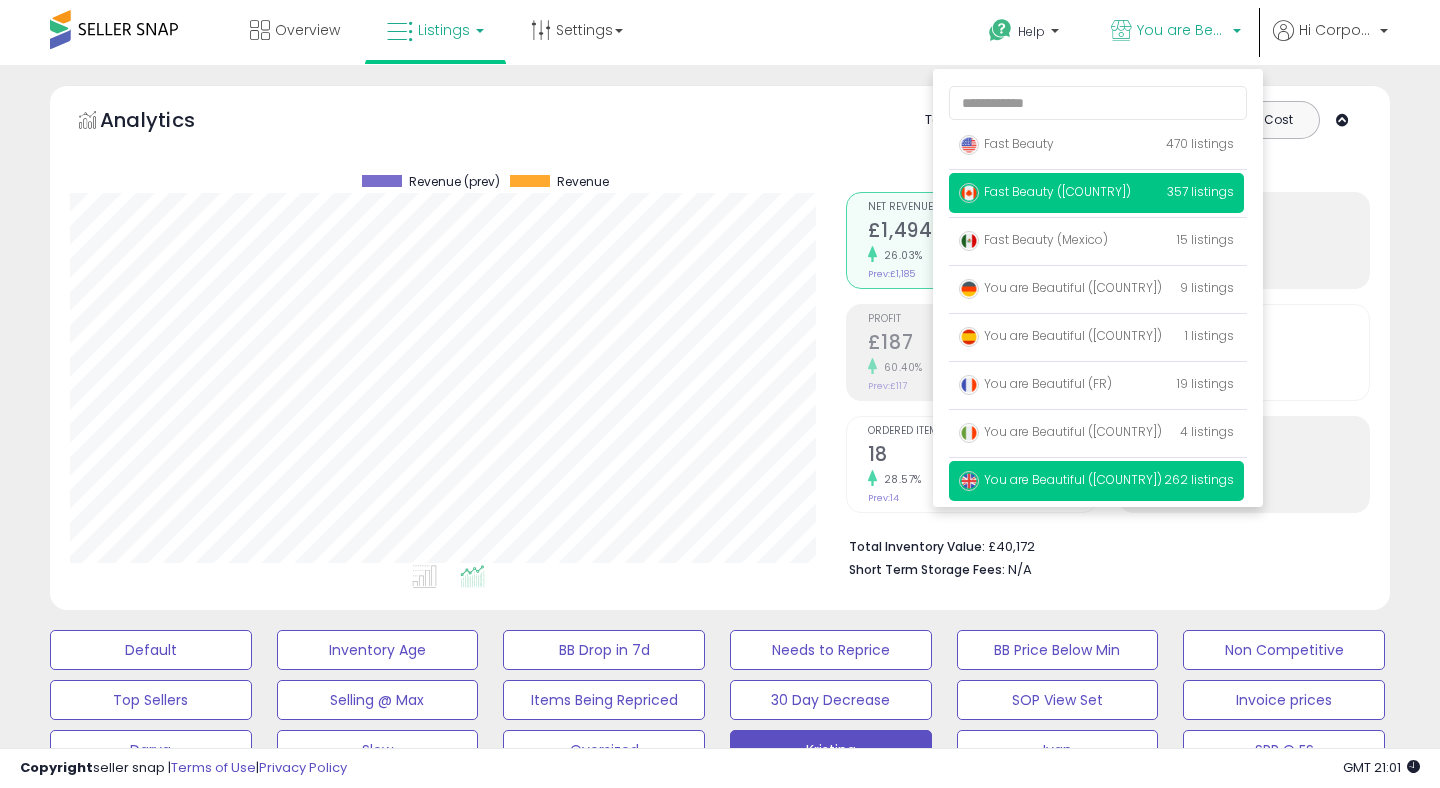 click on "Fast Beauty (Canada)
357
listings" at bounding box center [1096, 193] 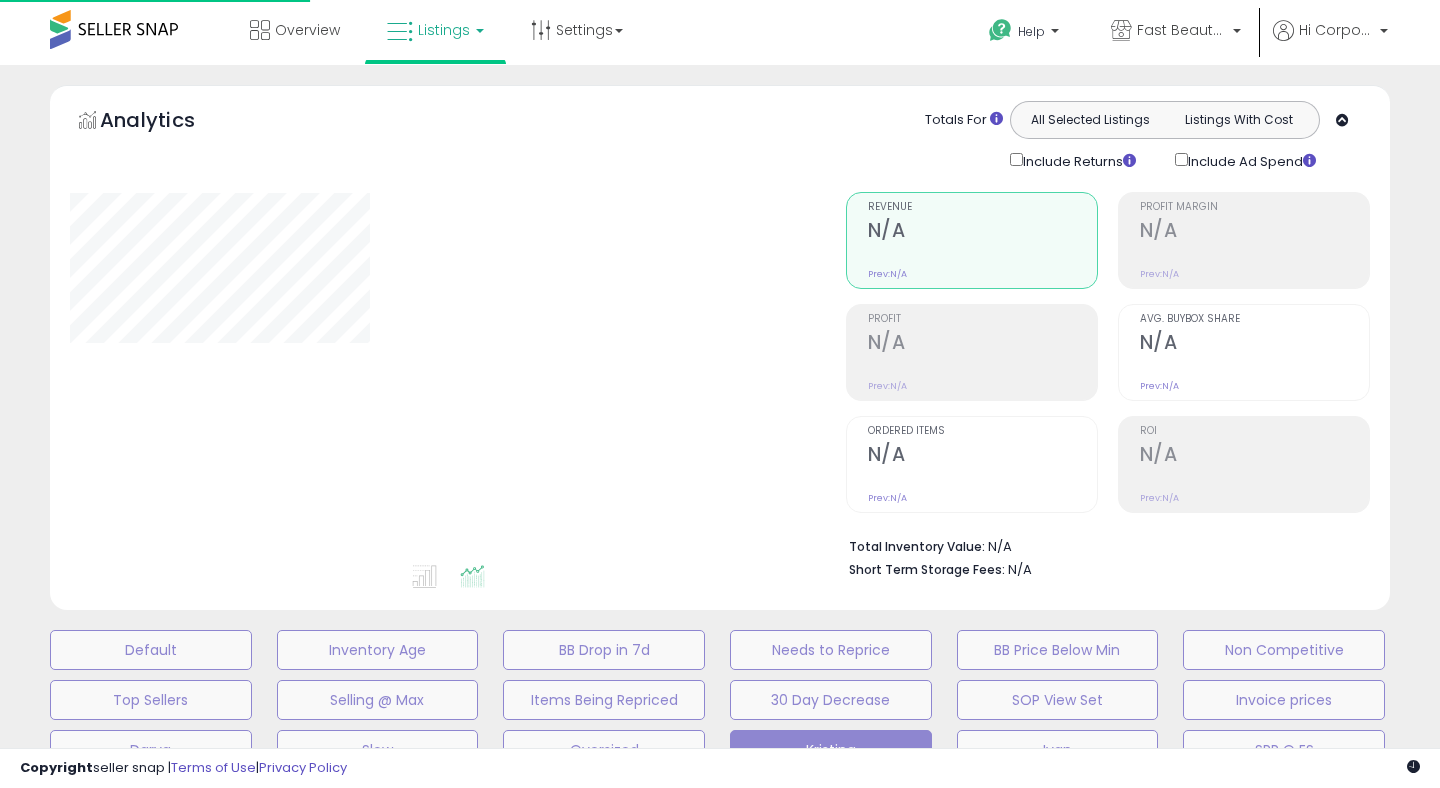 scroll, scrollTop: 0, scrollLeft: 0, axis: both 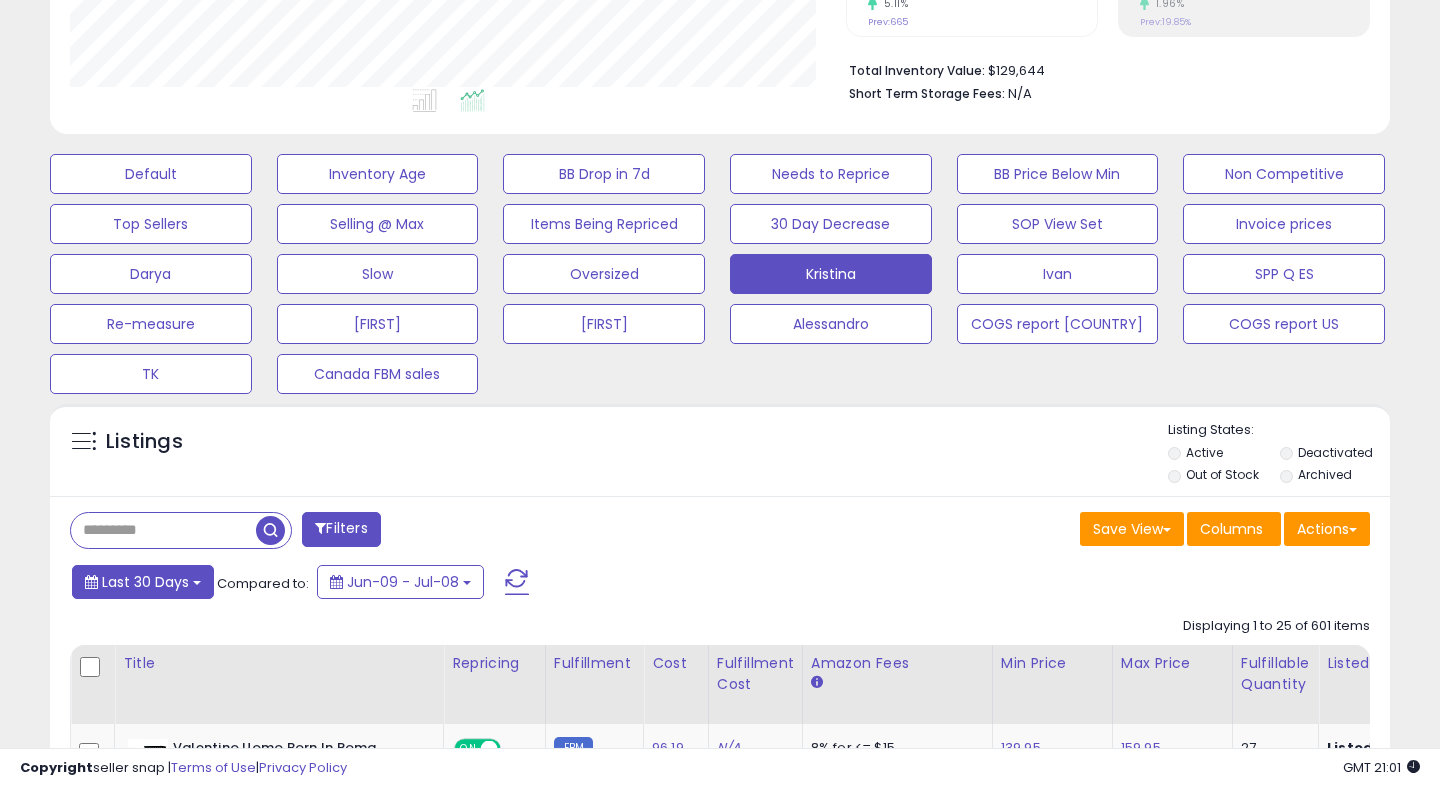 click on "Last 30 Days" at bounding box center (145, 582) 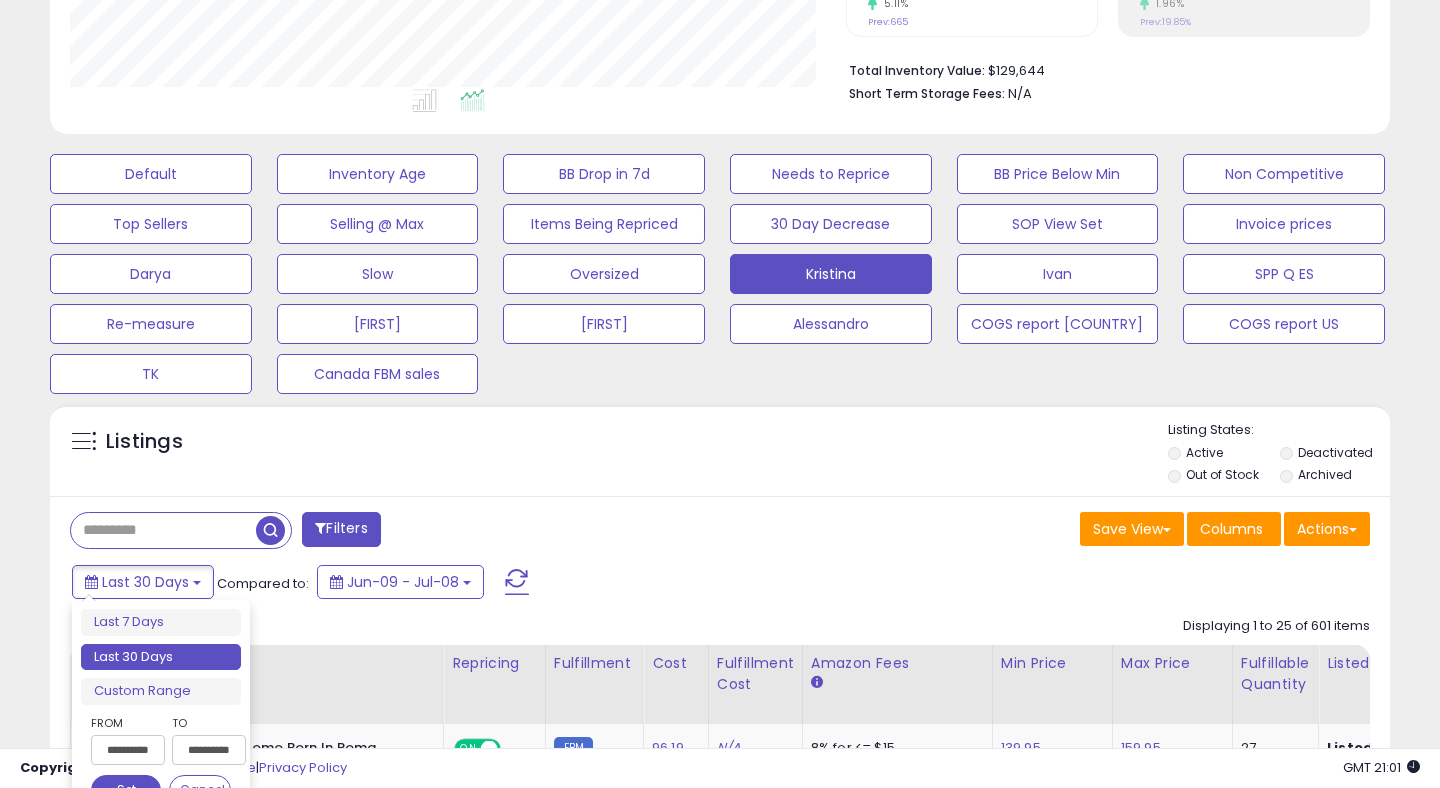 click on "**********" at bounding box center (128, 750) 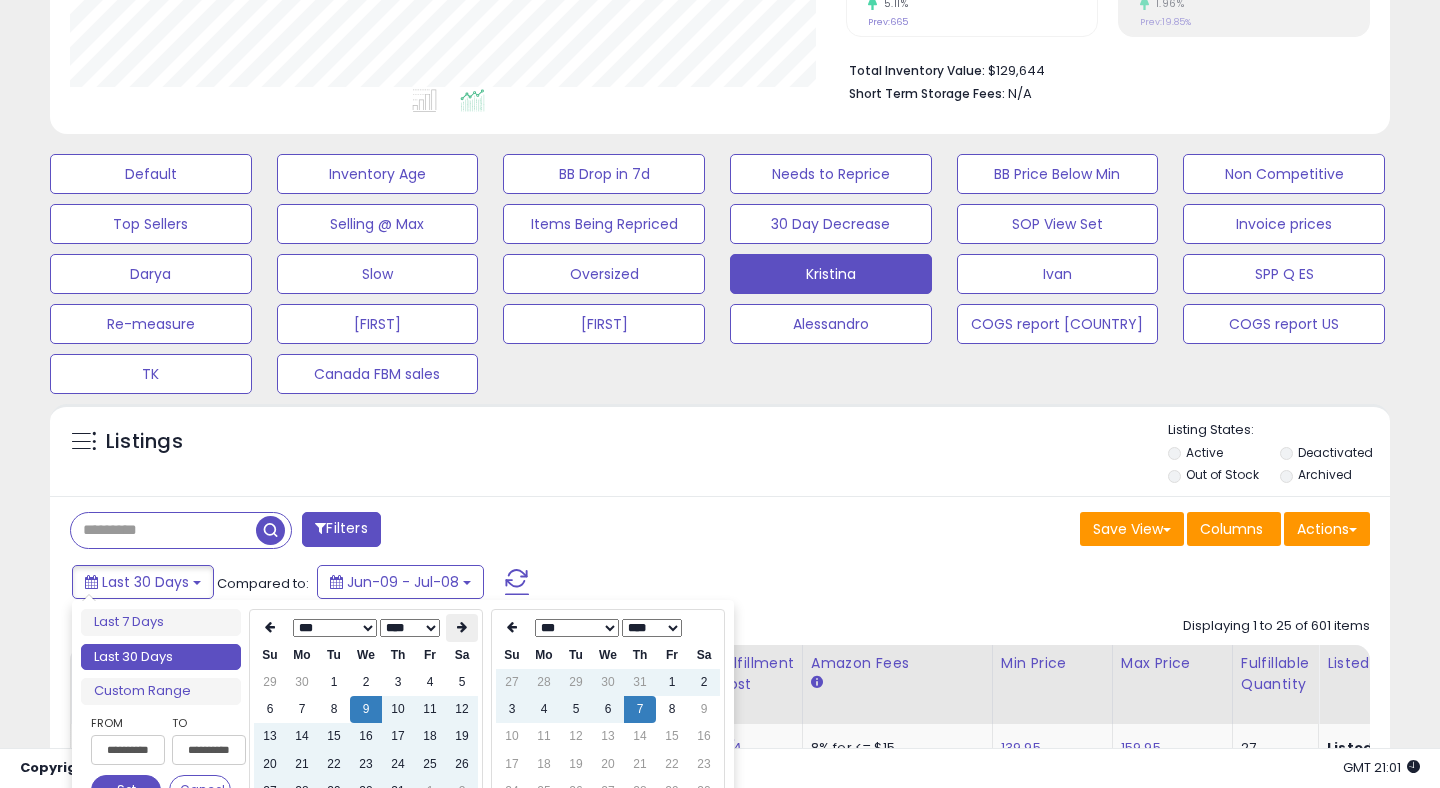 click at bounding box center (462, 628) 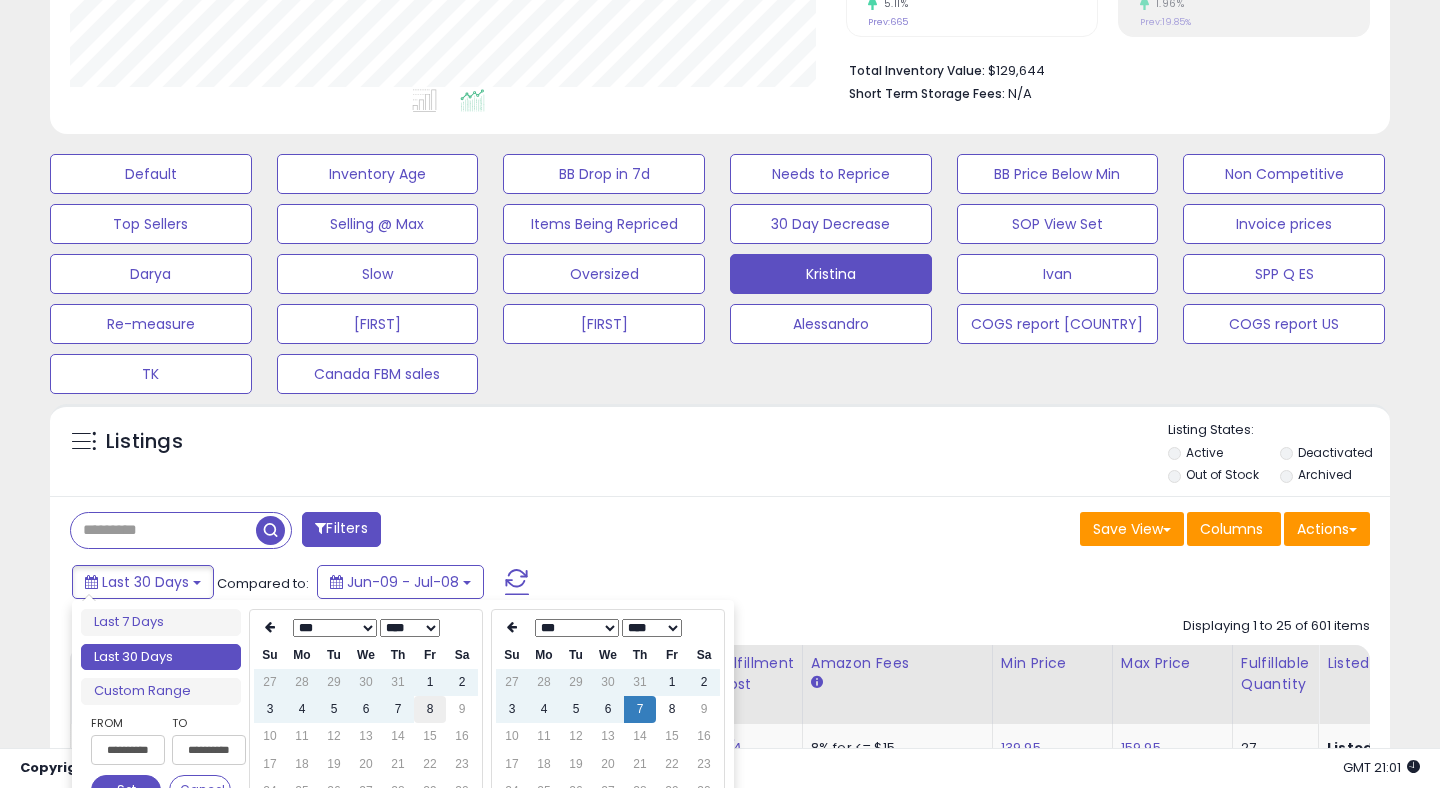 type on "**********" 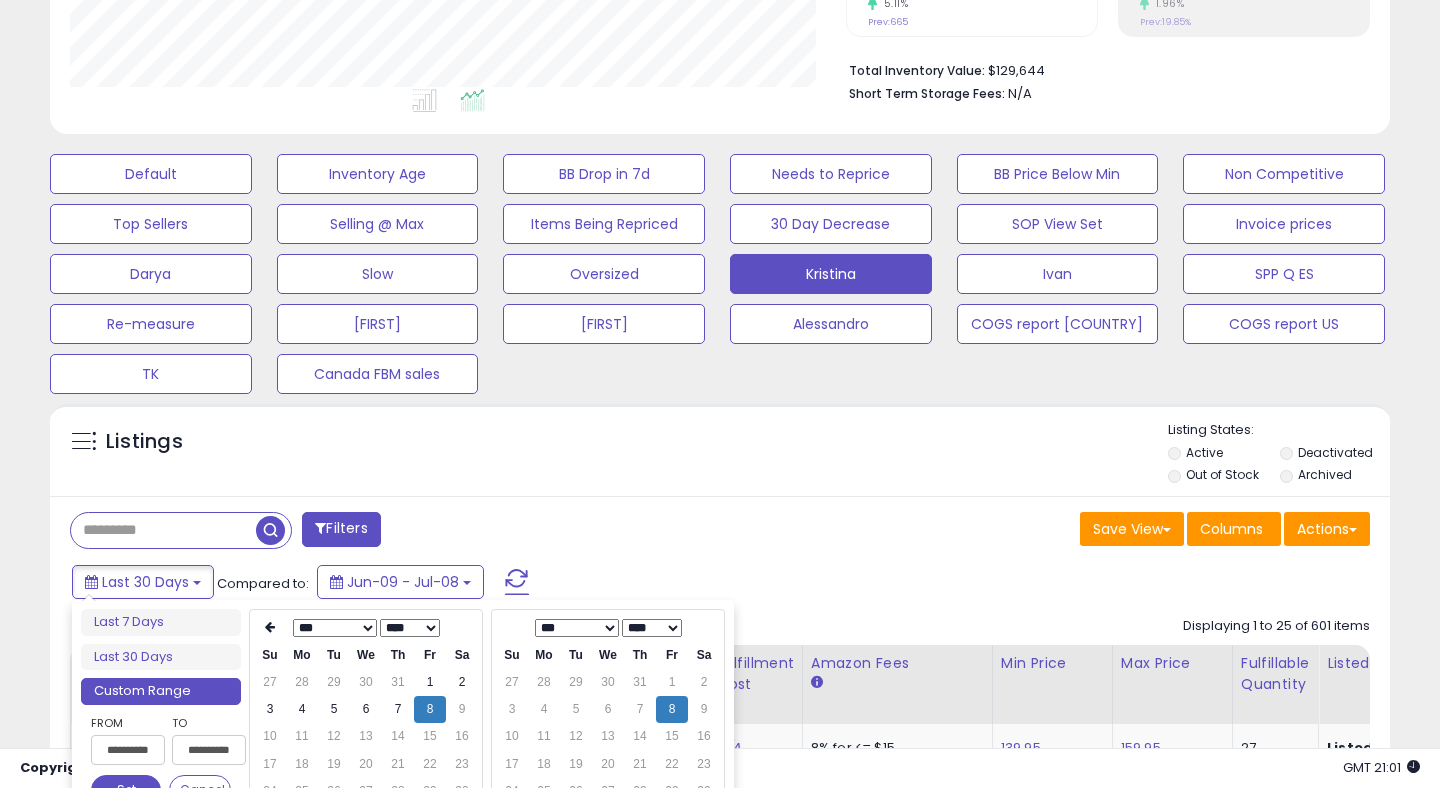 scroll, scrollTop: 500, scrollLeft: 0, axis: vertical 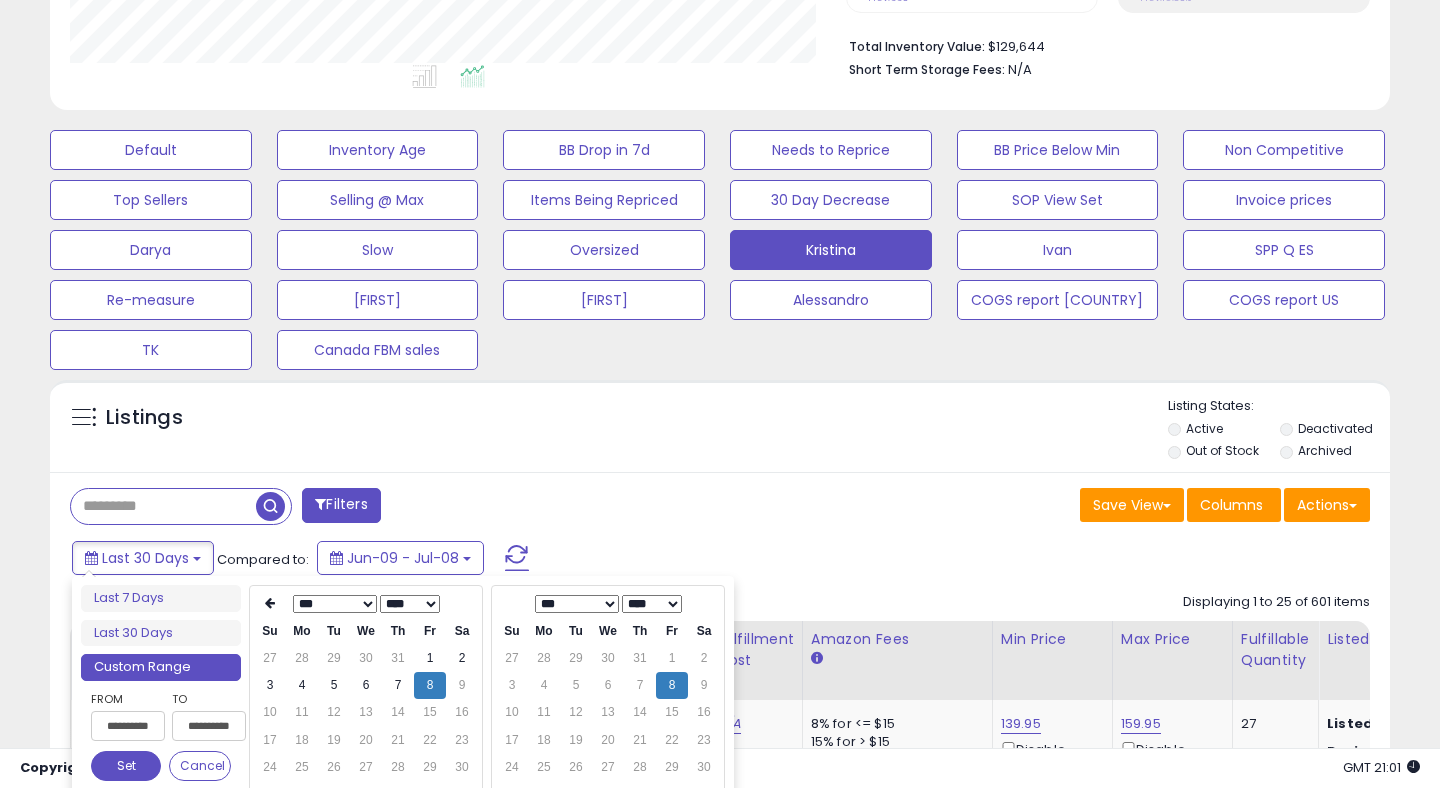 type on "**********" 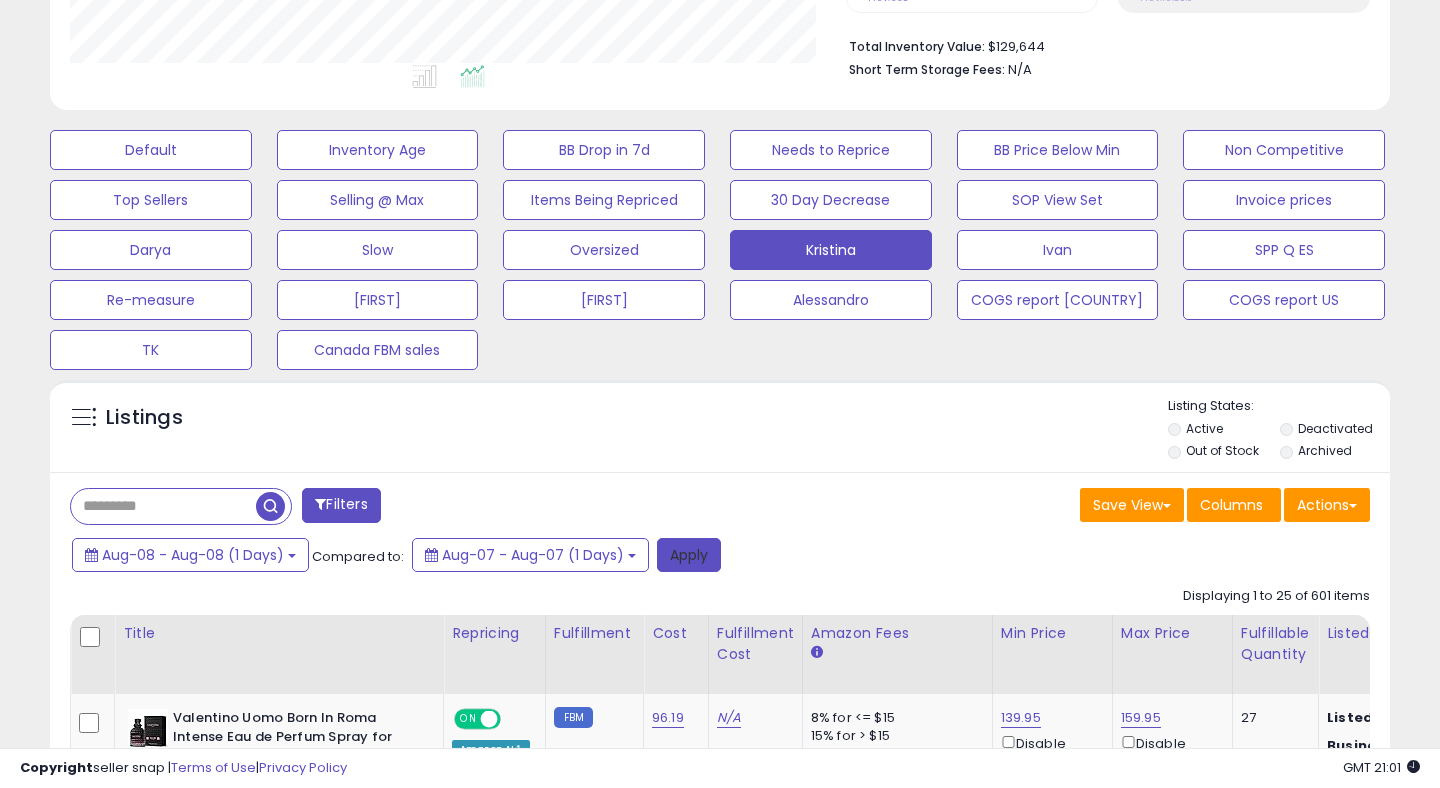 click on "Apply" at bounding box center (689, 555) 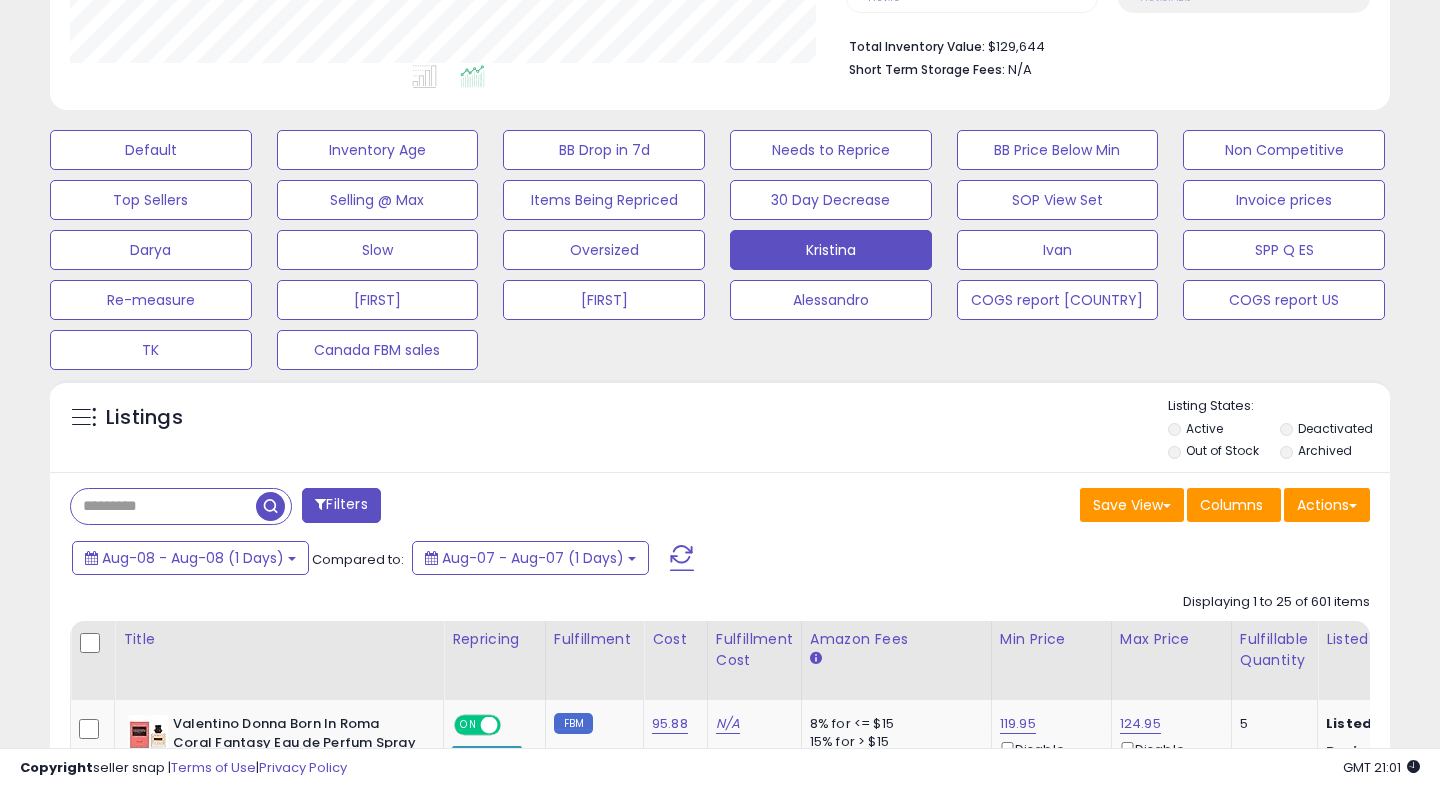 scroll, scrollTop: 999590, scrollLeft: 999224, axis: both 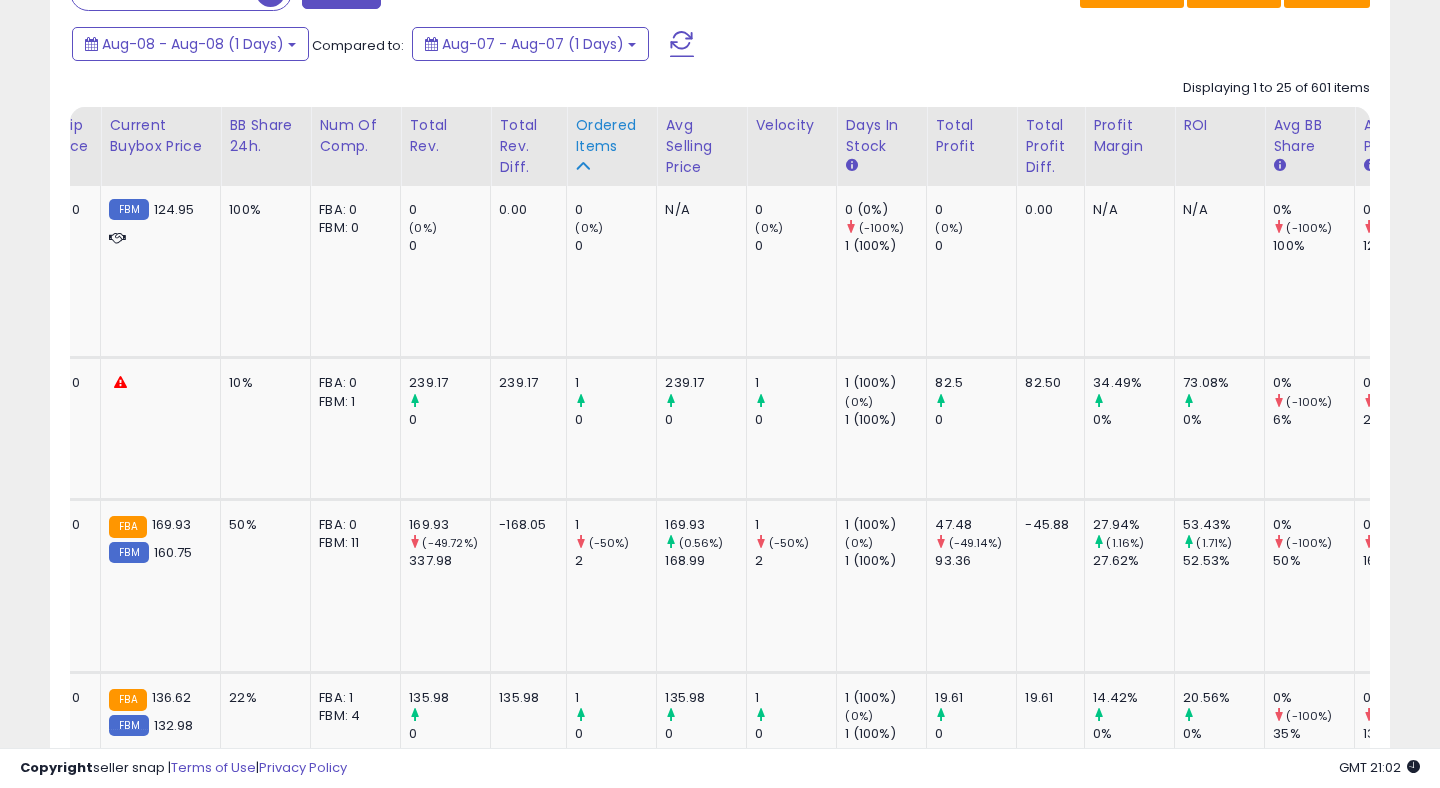 click on "Ordered Items" at bounding box center (611, 136) 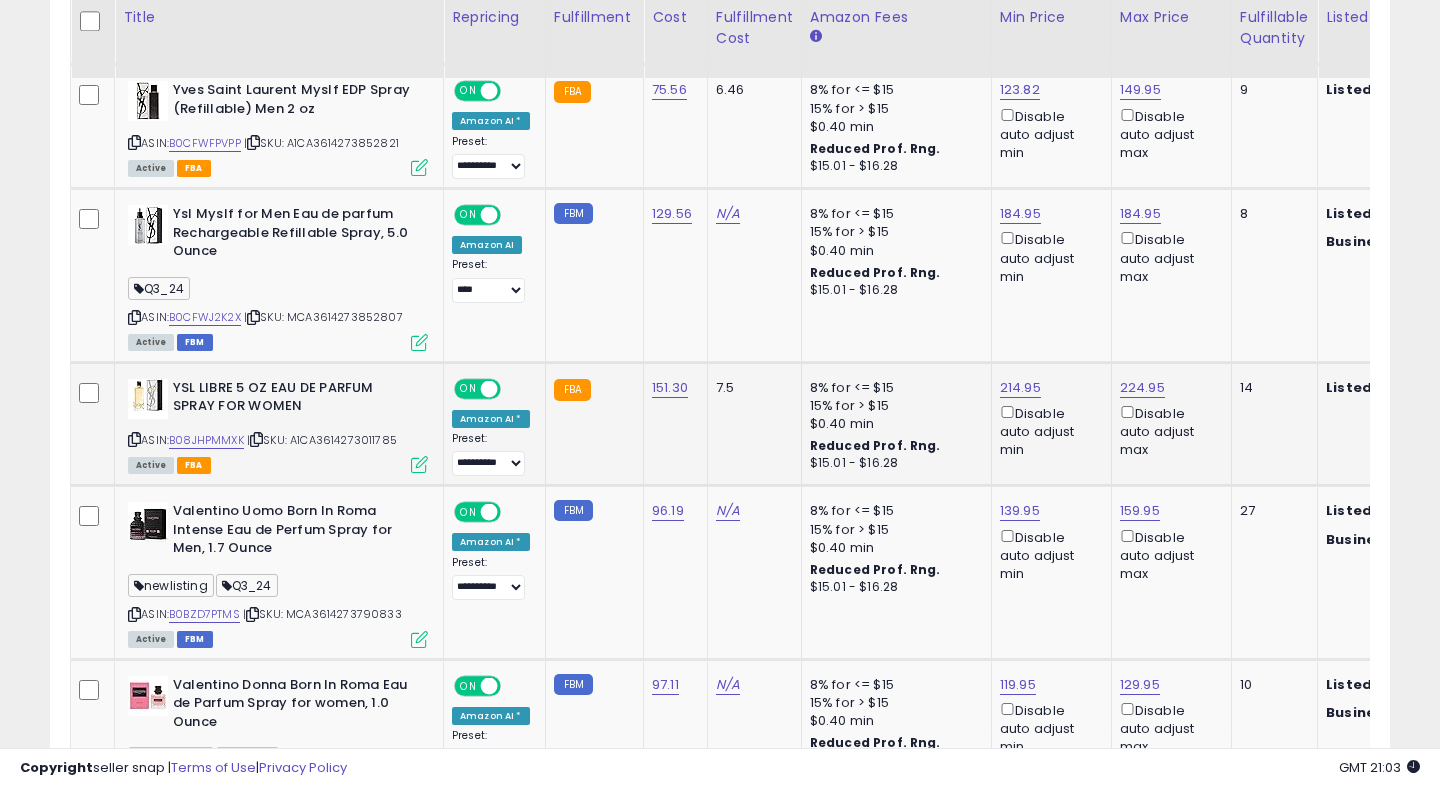 click on "159.95  Disable auto adjust max" 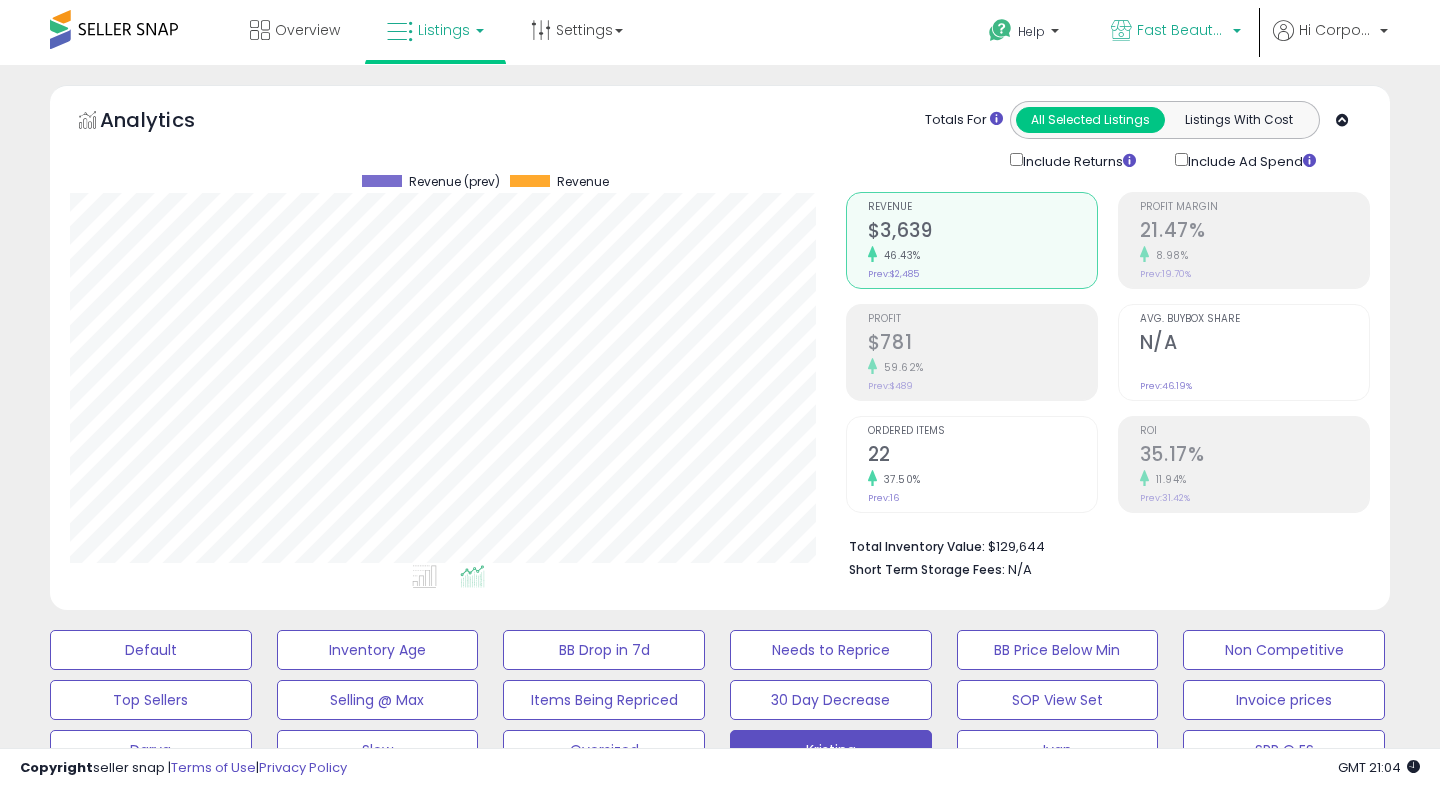 click on "Fast Beauty (Canada)" at bounding box center (1182, 30) 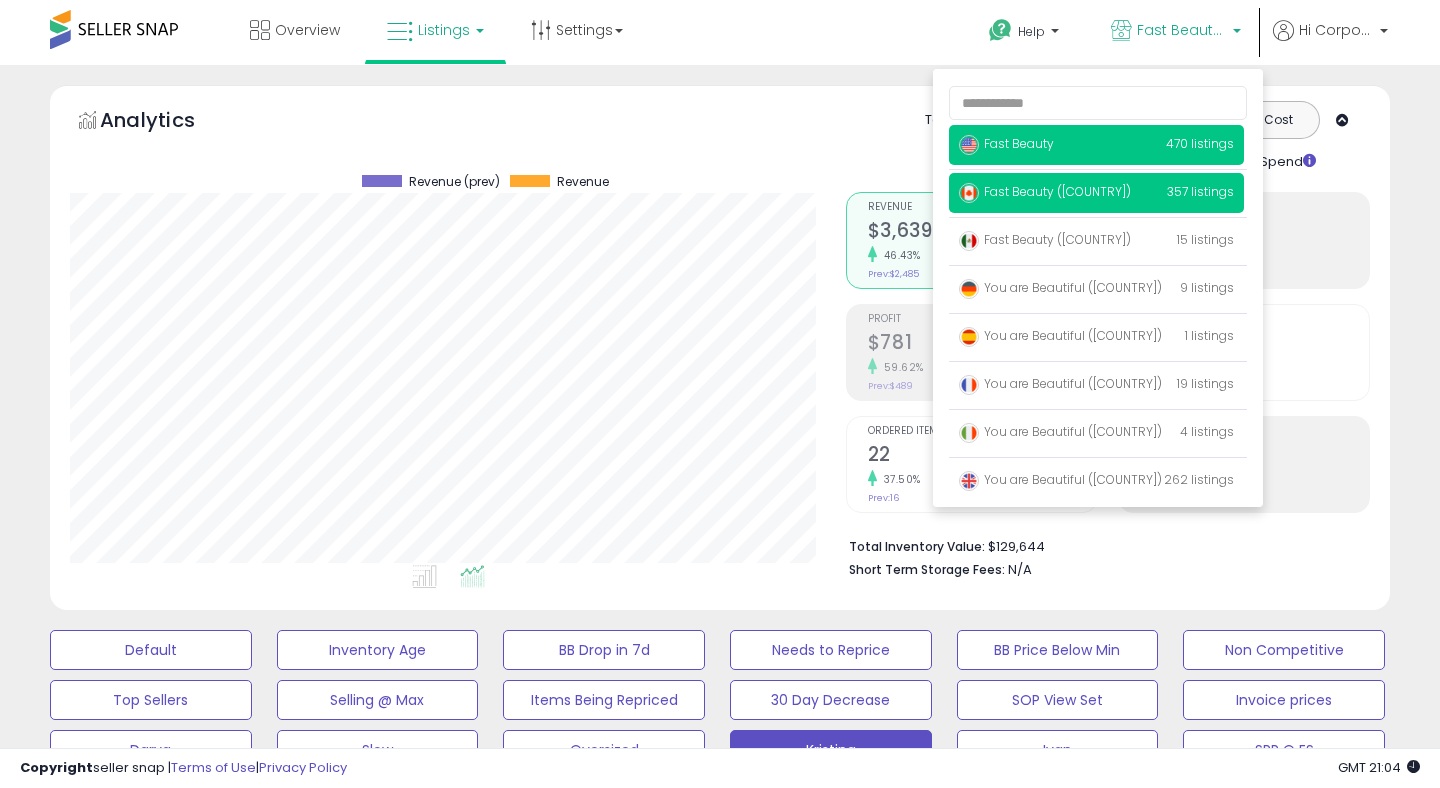 click on "Fast Beauty
470
listings" at bounding box center [1096, 145] 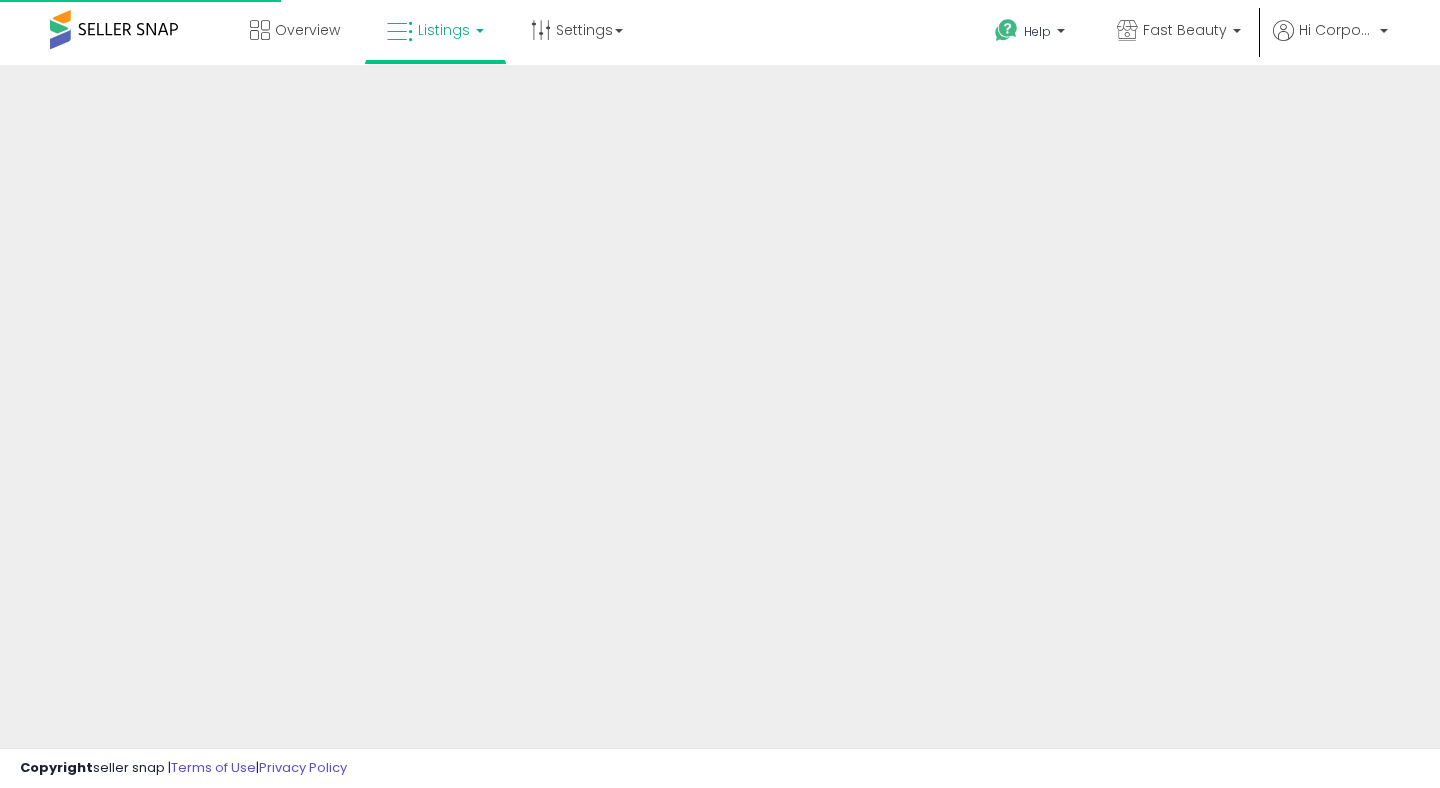 scroll, scrollTop: 0, scrollLeft: 0, axis: both 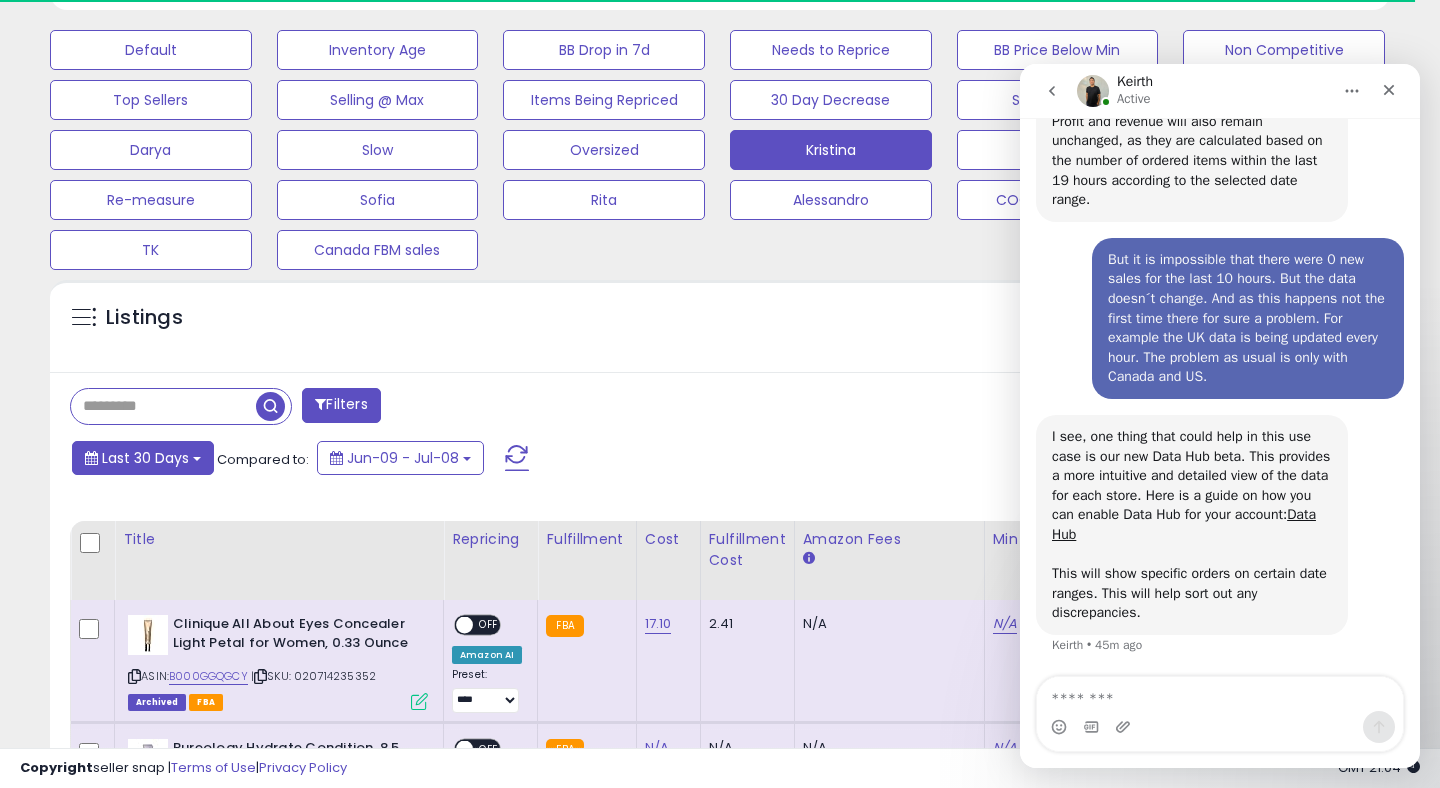 click on "Last 30 Days" at bounding box center [145, 458] 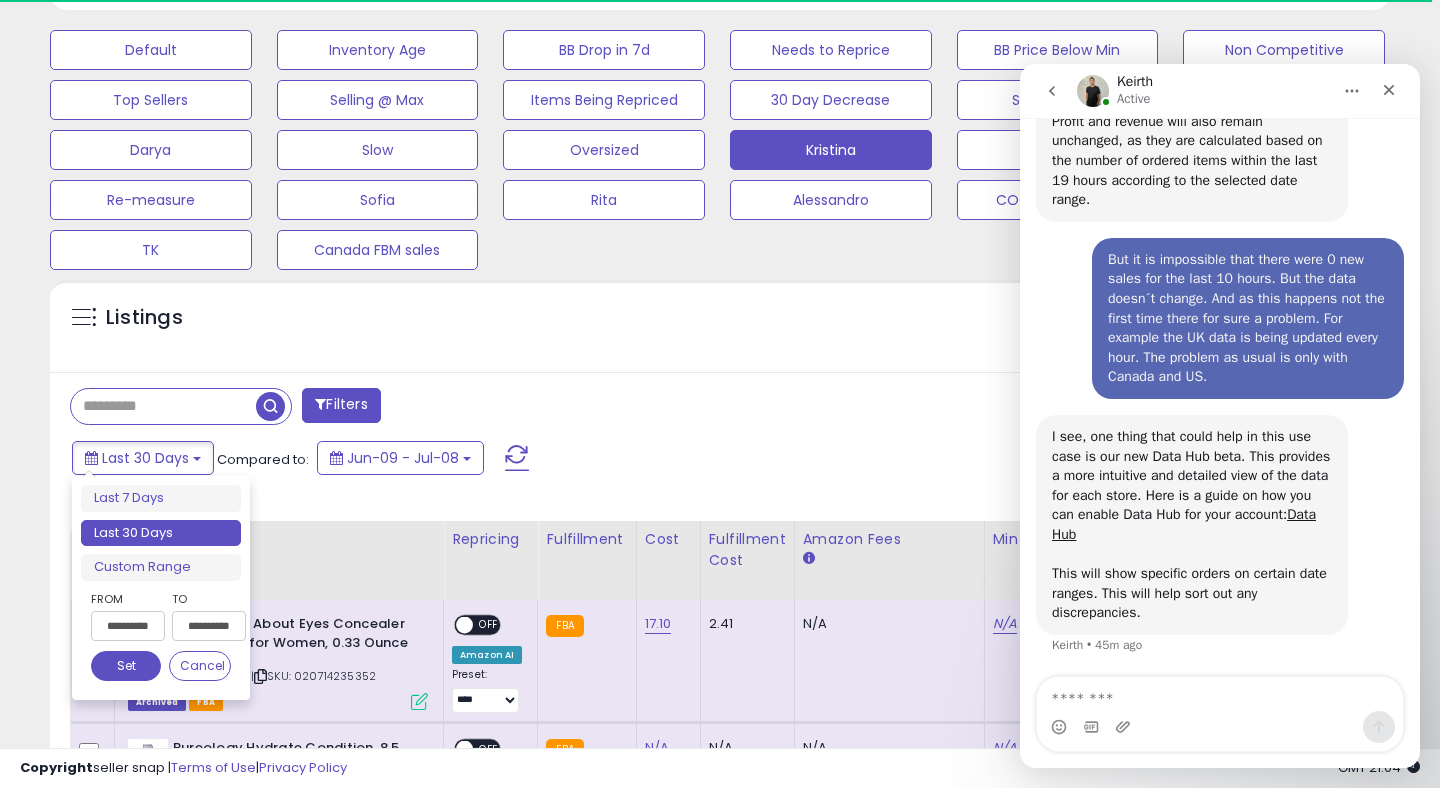 click on "**********" at bounding box center [128, 626] 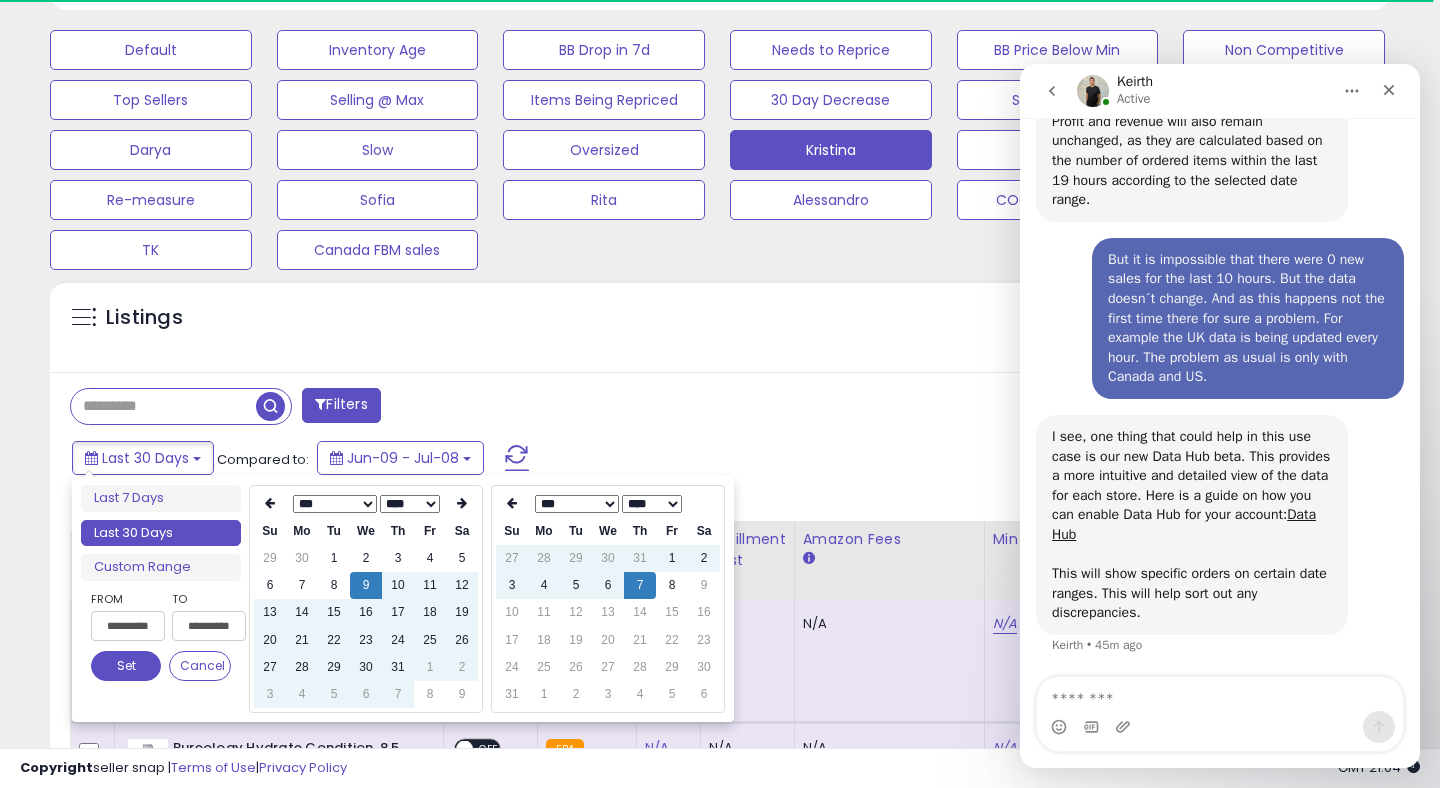 type on "**********" 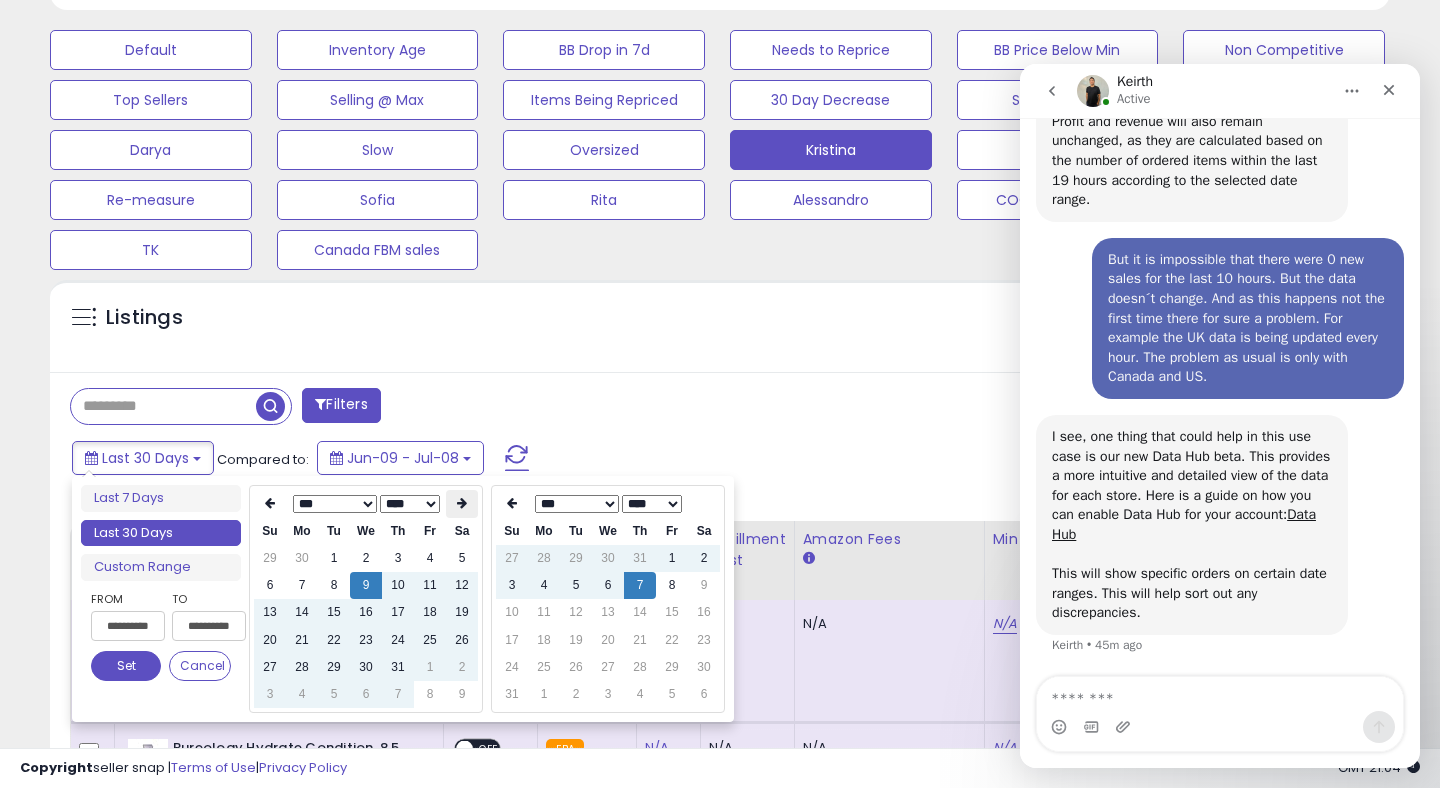 scroll, scrollTop: 999590, scrollLeft: 999224, axis: both 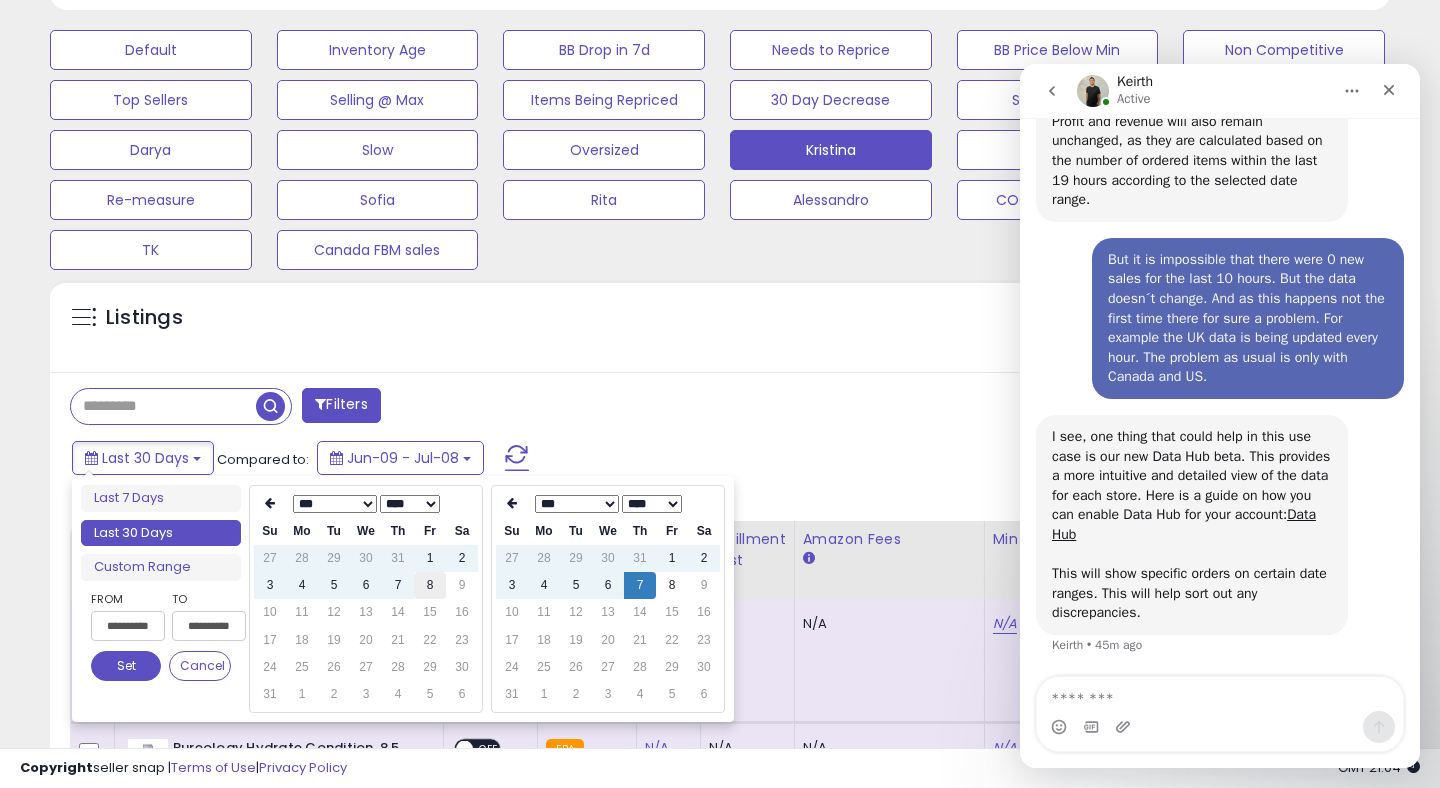 click on "8" at bounding box center (430, 585) 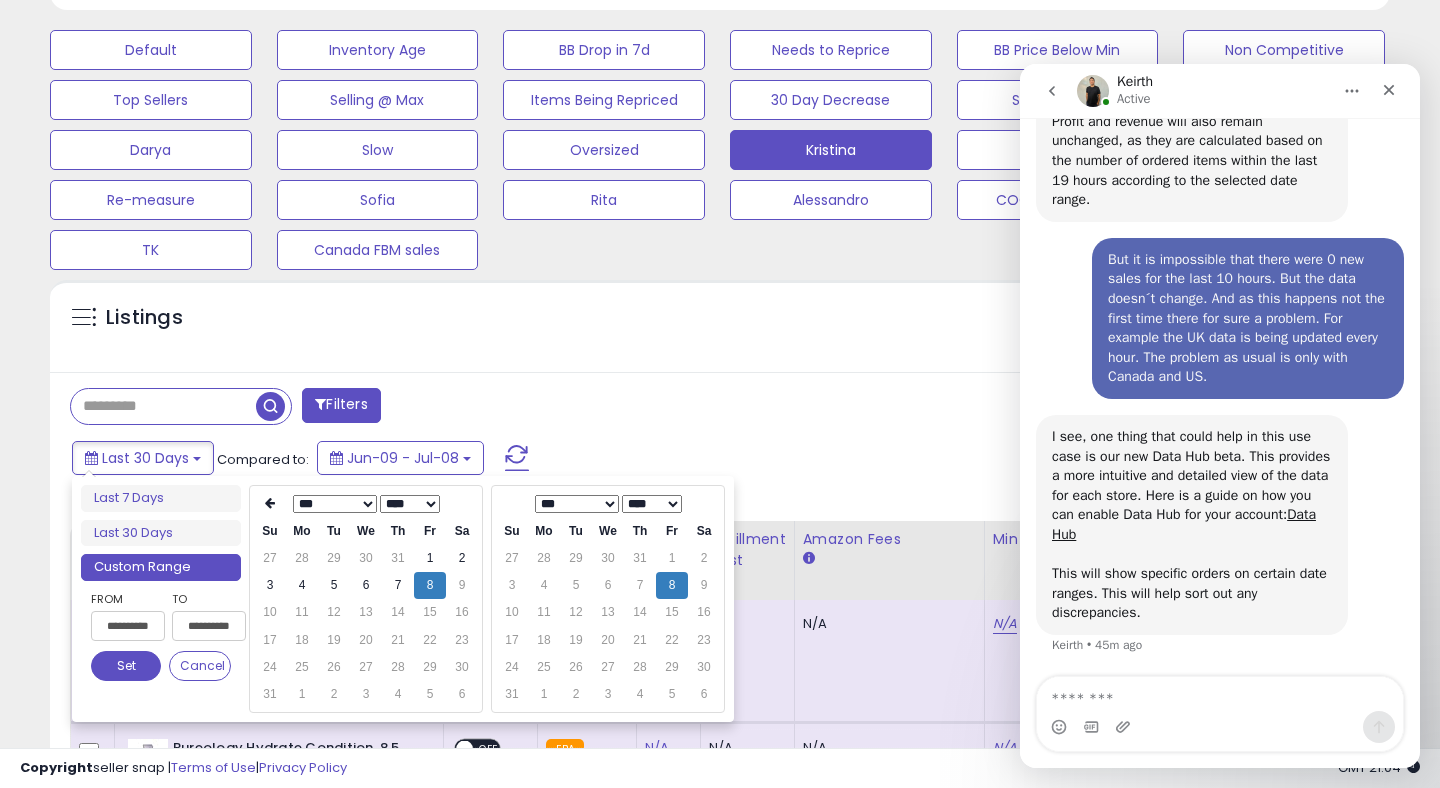 type on "**********" 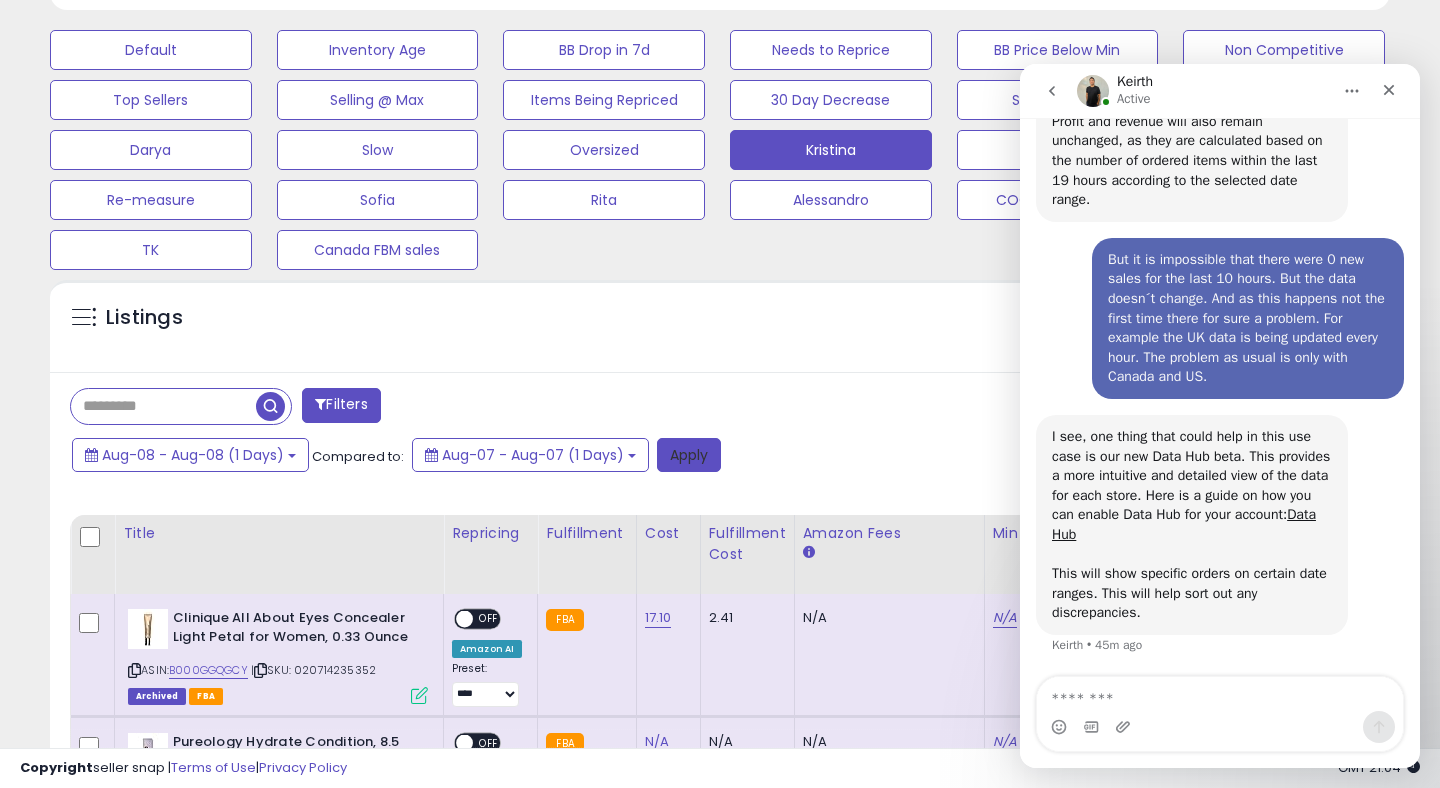 click on "Apply" at bounding box center (689, 455) 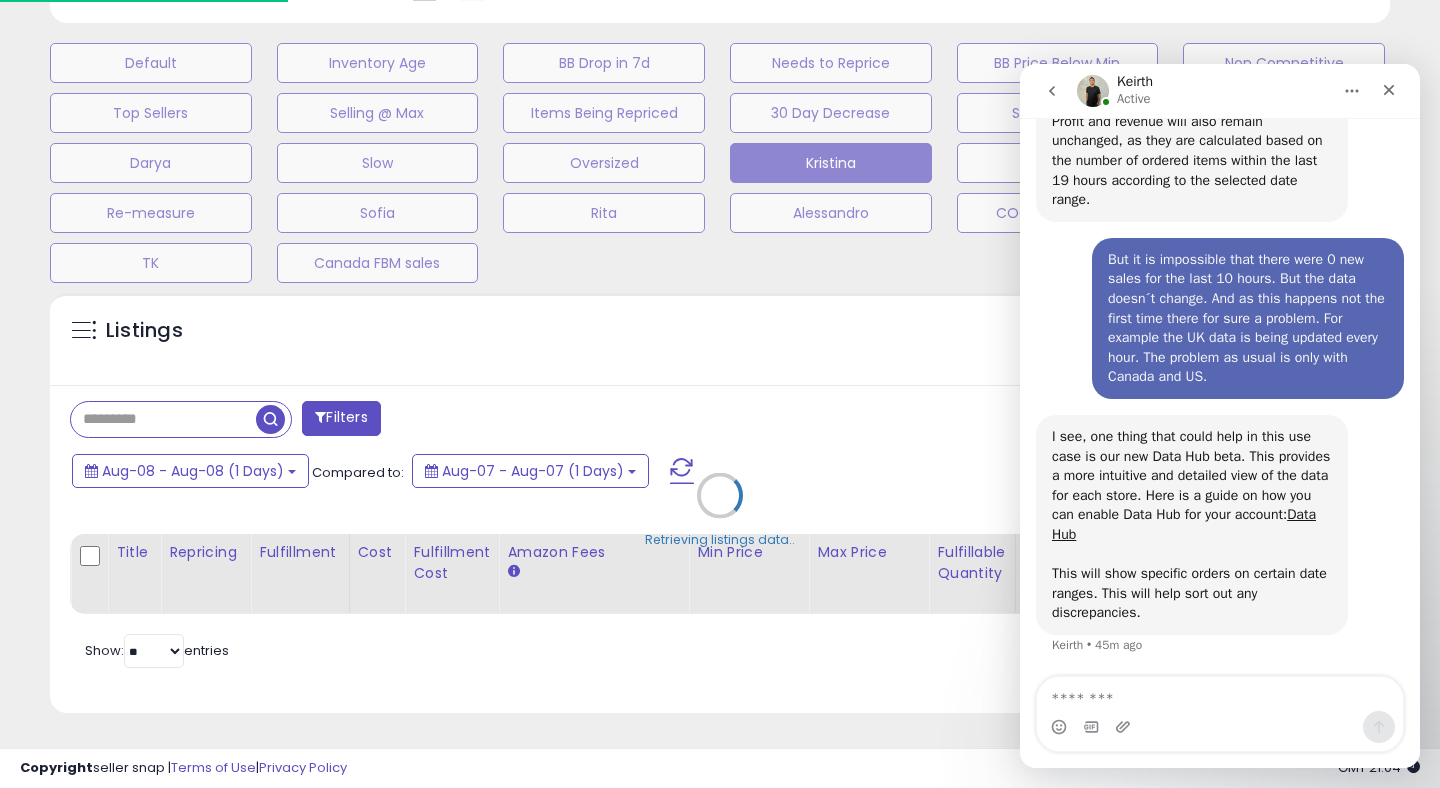 scroll, scrollTop: 587, scrollLeft: 0, axis: vertical 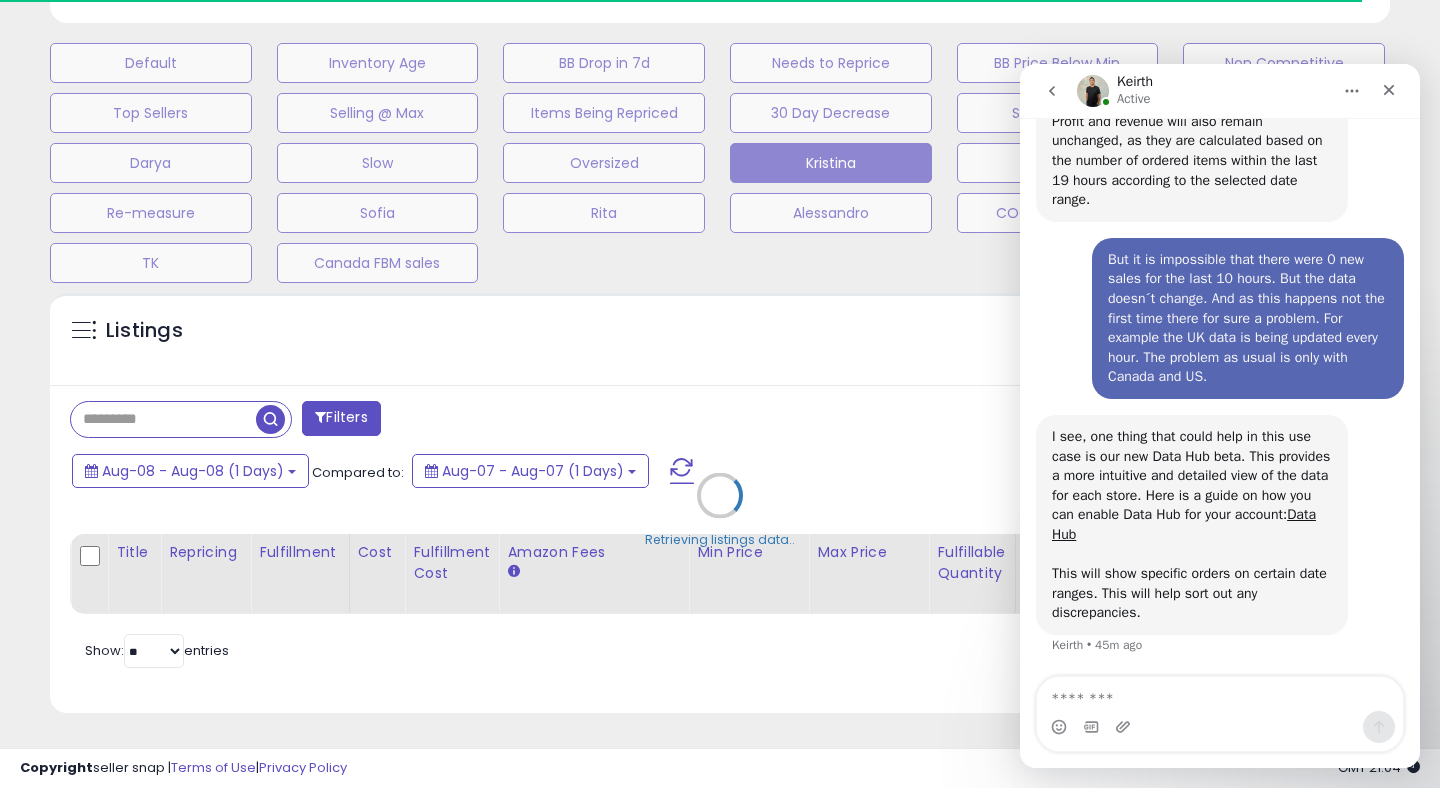 click on "Retrieving listings data.." at bounding box center (720, 510) 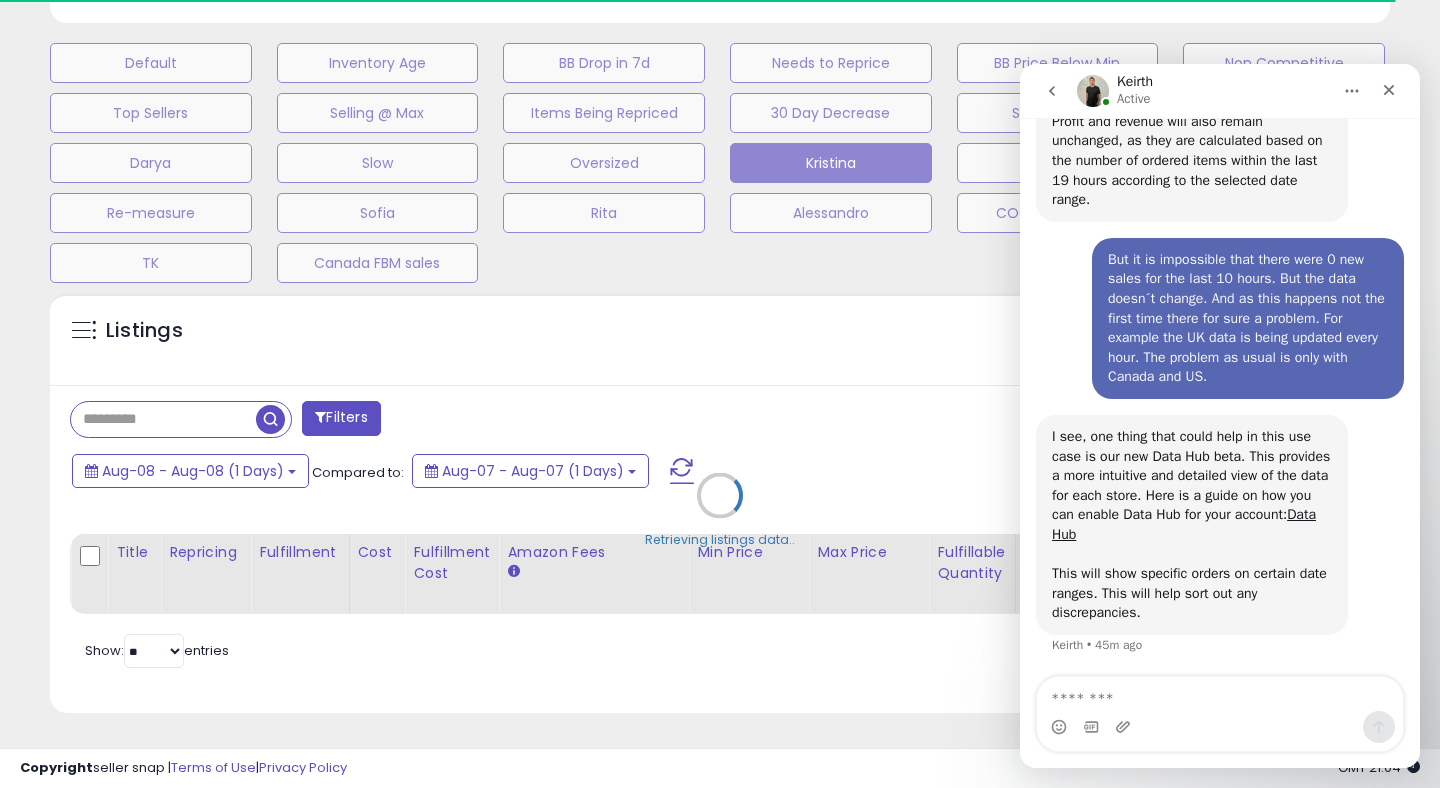 drag, startPoint x: 1047, startPoint y: 97, endPoint x: 2093, endPoint y: 848, distance: 1287.679 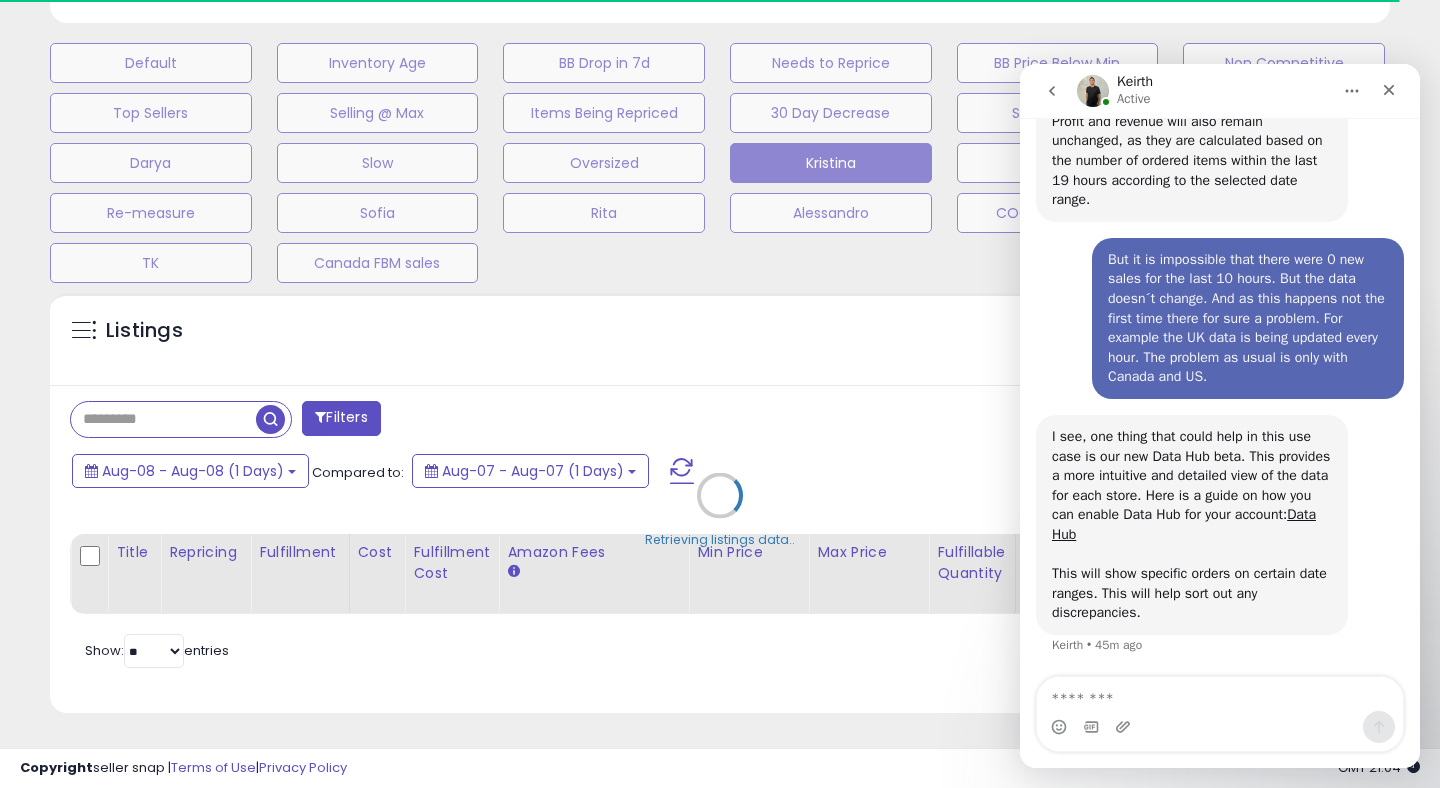 scroll, scrollTop: 0, scrollLeft: 0, axis: both 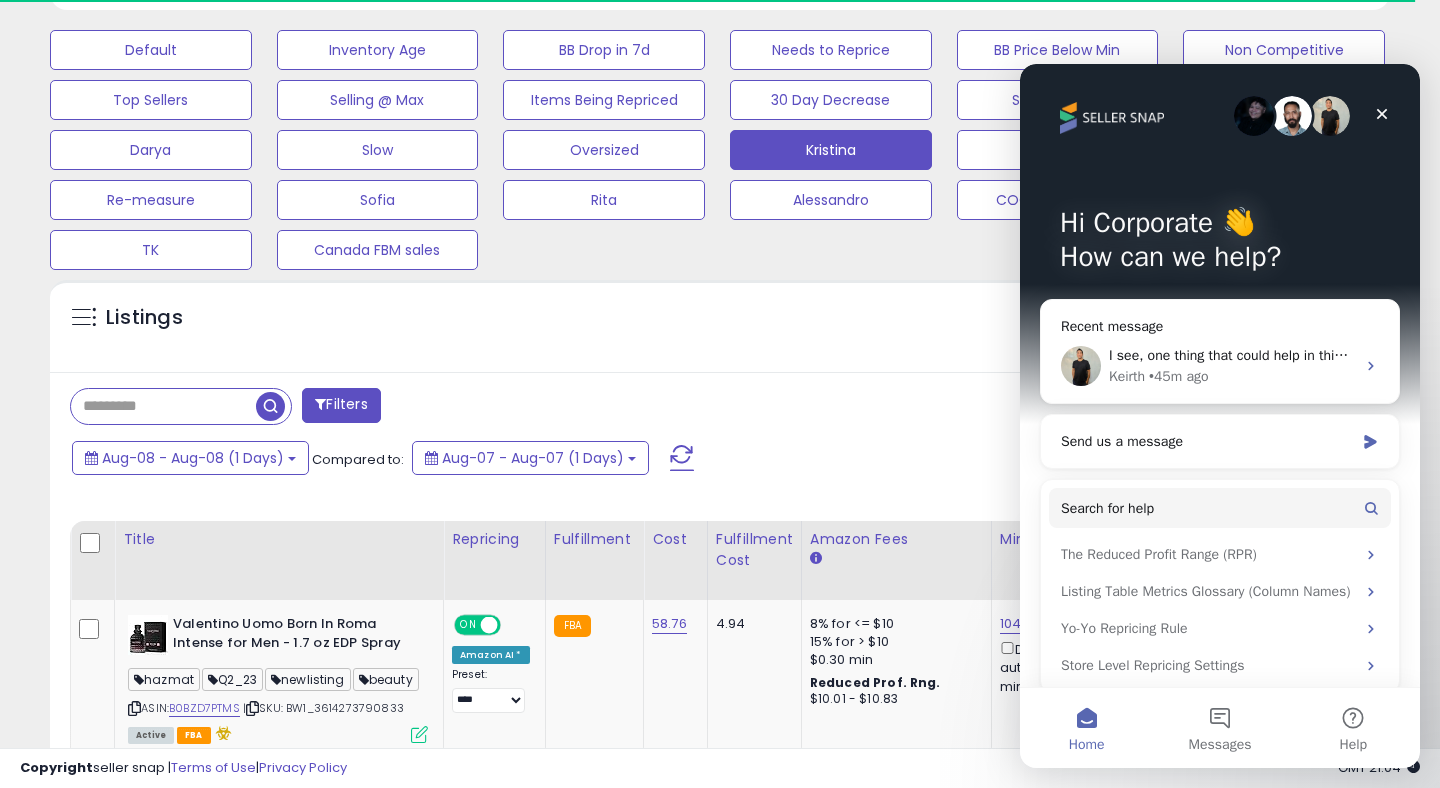 click on "Home" at bounding box center [1086, 728] 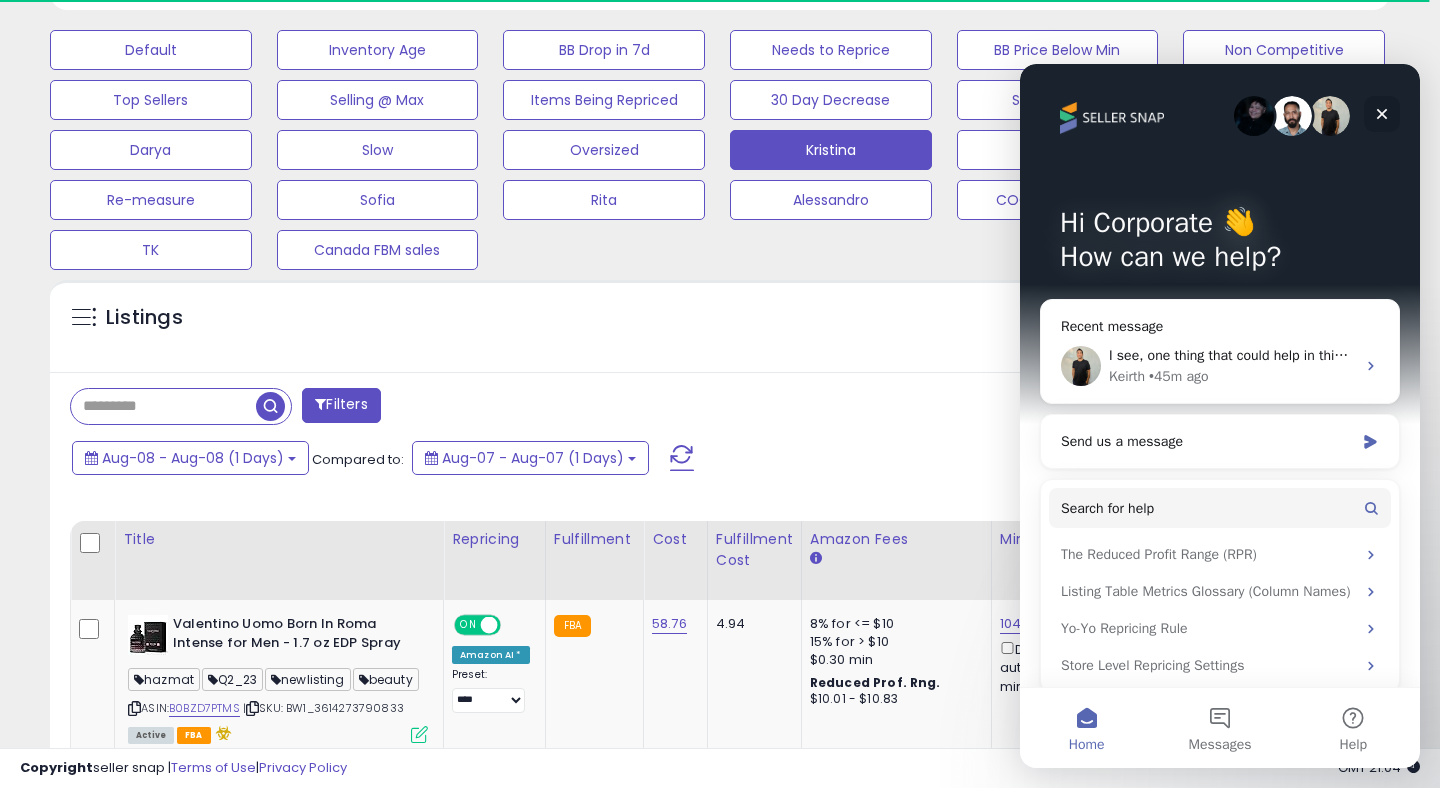 click 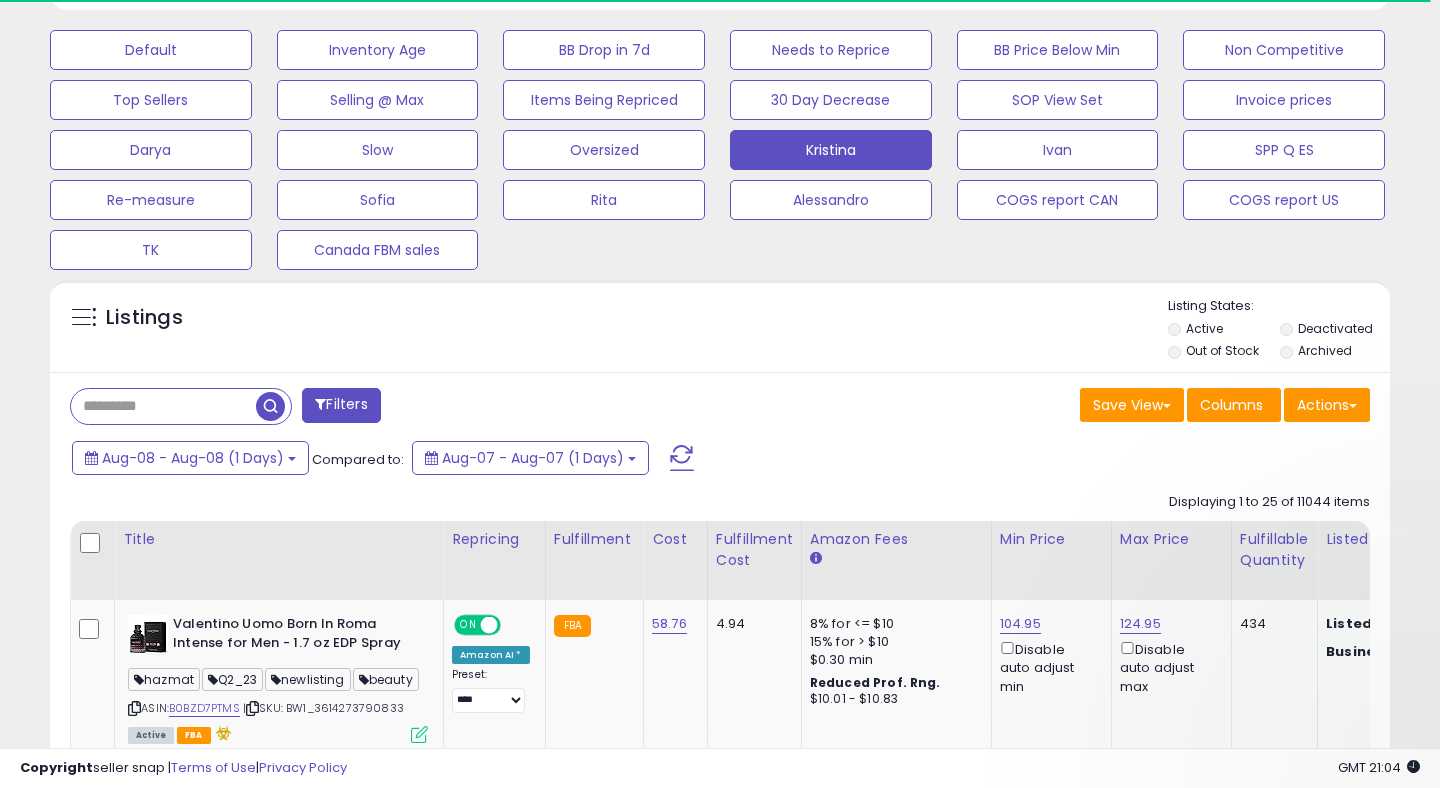 scroll, scrollTop: 0, scrollLeft: 0, axis: both 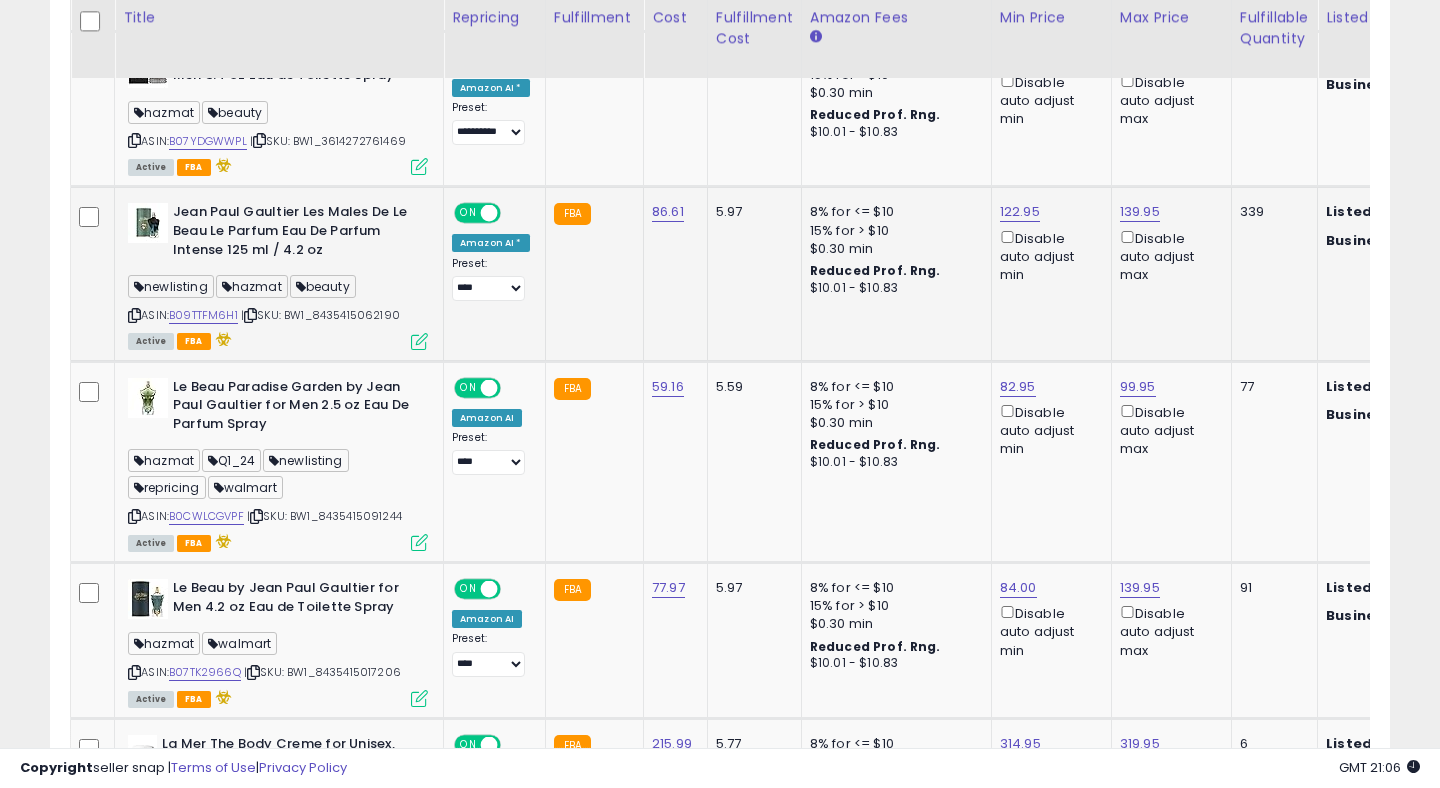 drag, startPoint x: 404, startPoint y: 301, endPoint x: 317, endPoint y: 299, distance: 87.02299 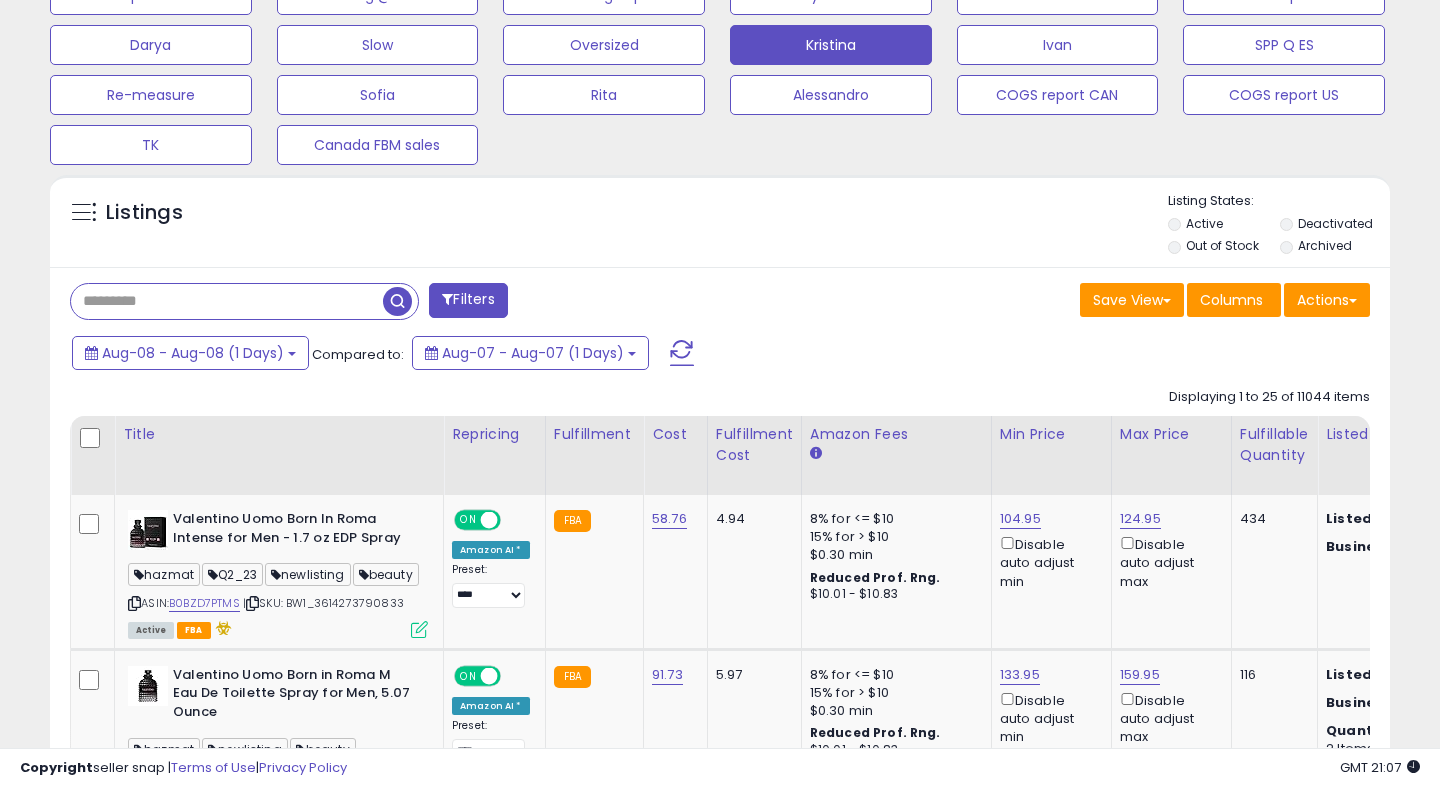 click at bounding box center [227, 301] 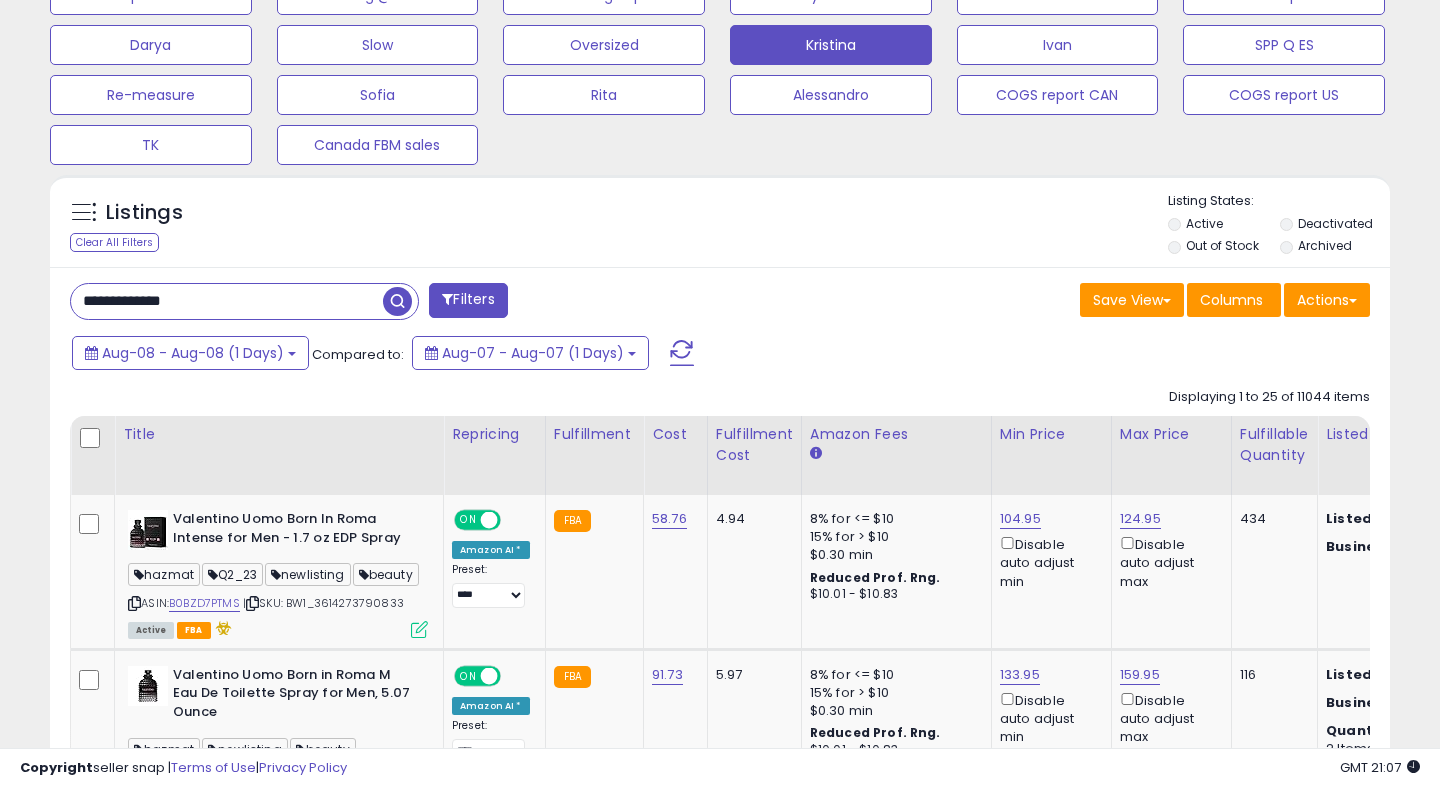 type on "**********" 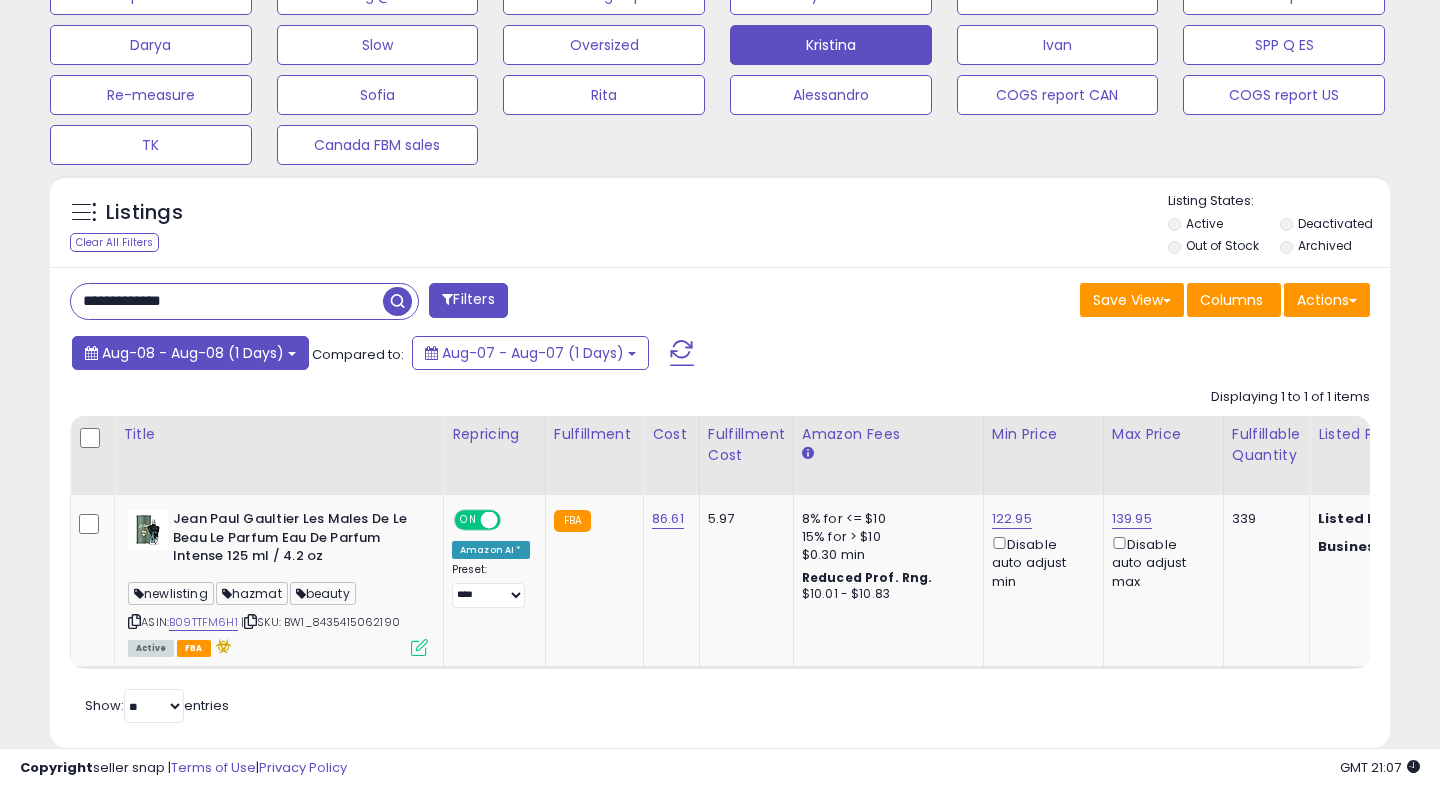 click on "Aug-08 - Aug-08 (1 Days)" at bounding box center (190, 353) 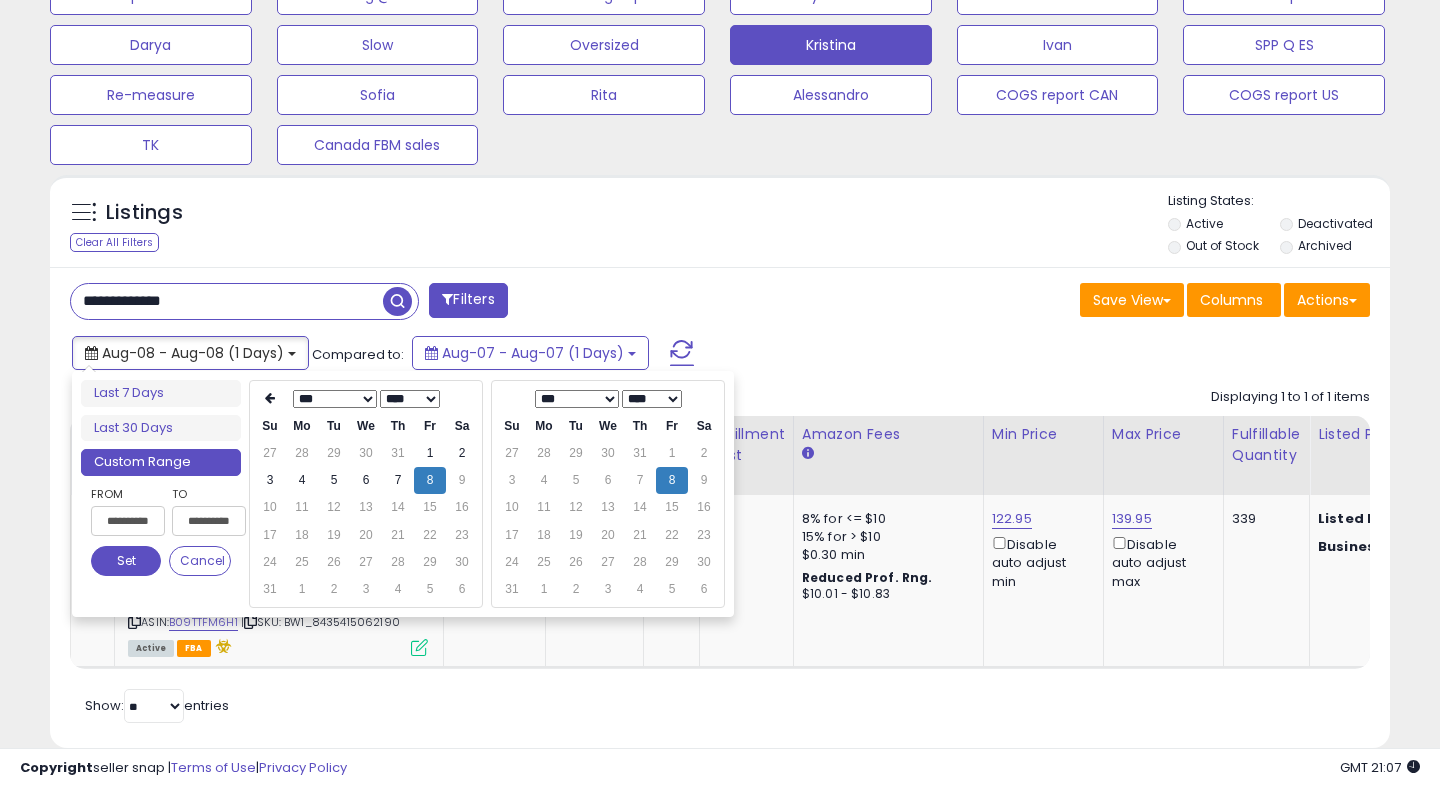 type on "**********" 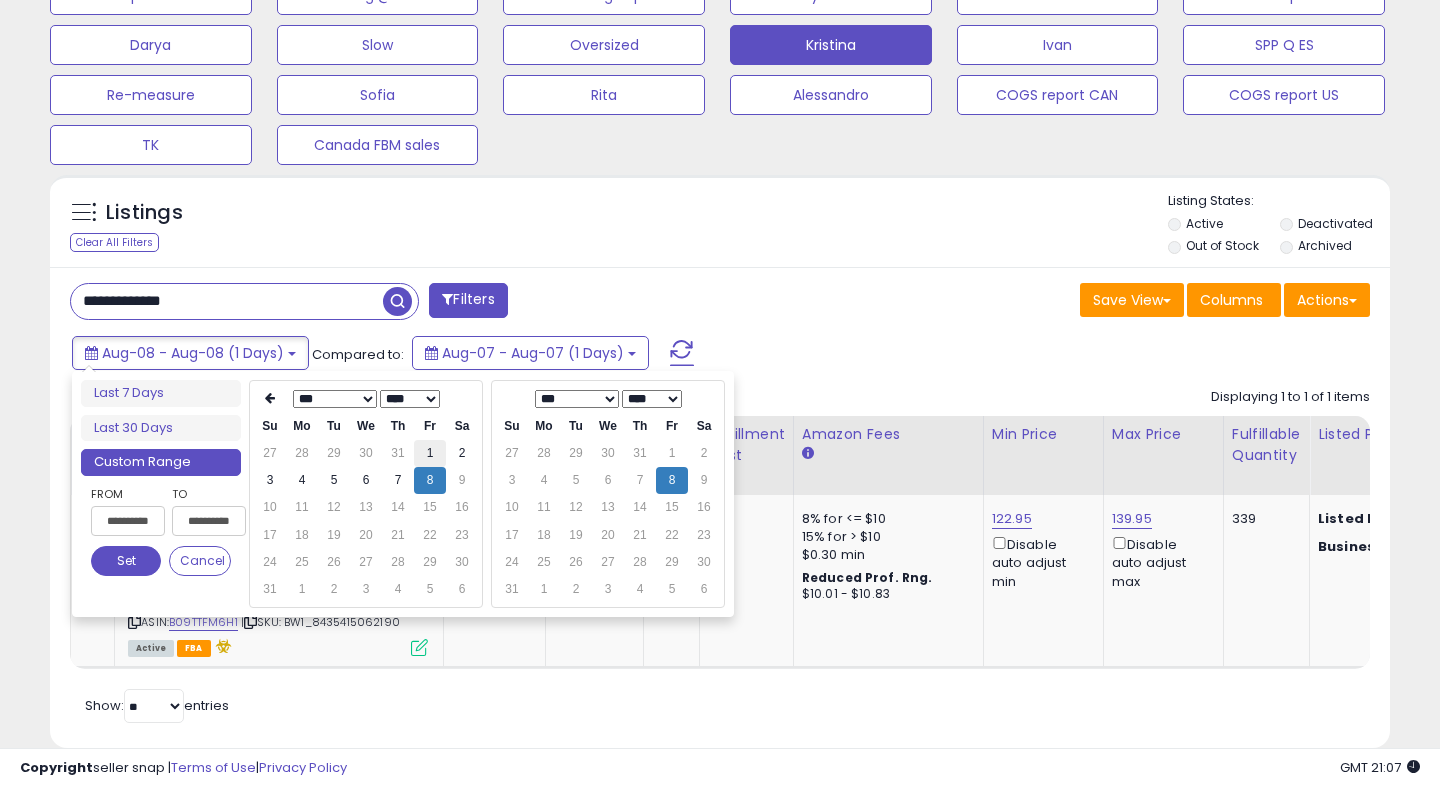 click on "1" at bounding box center [430, 453] 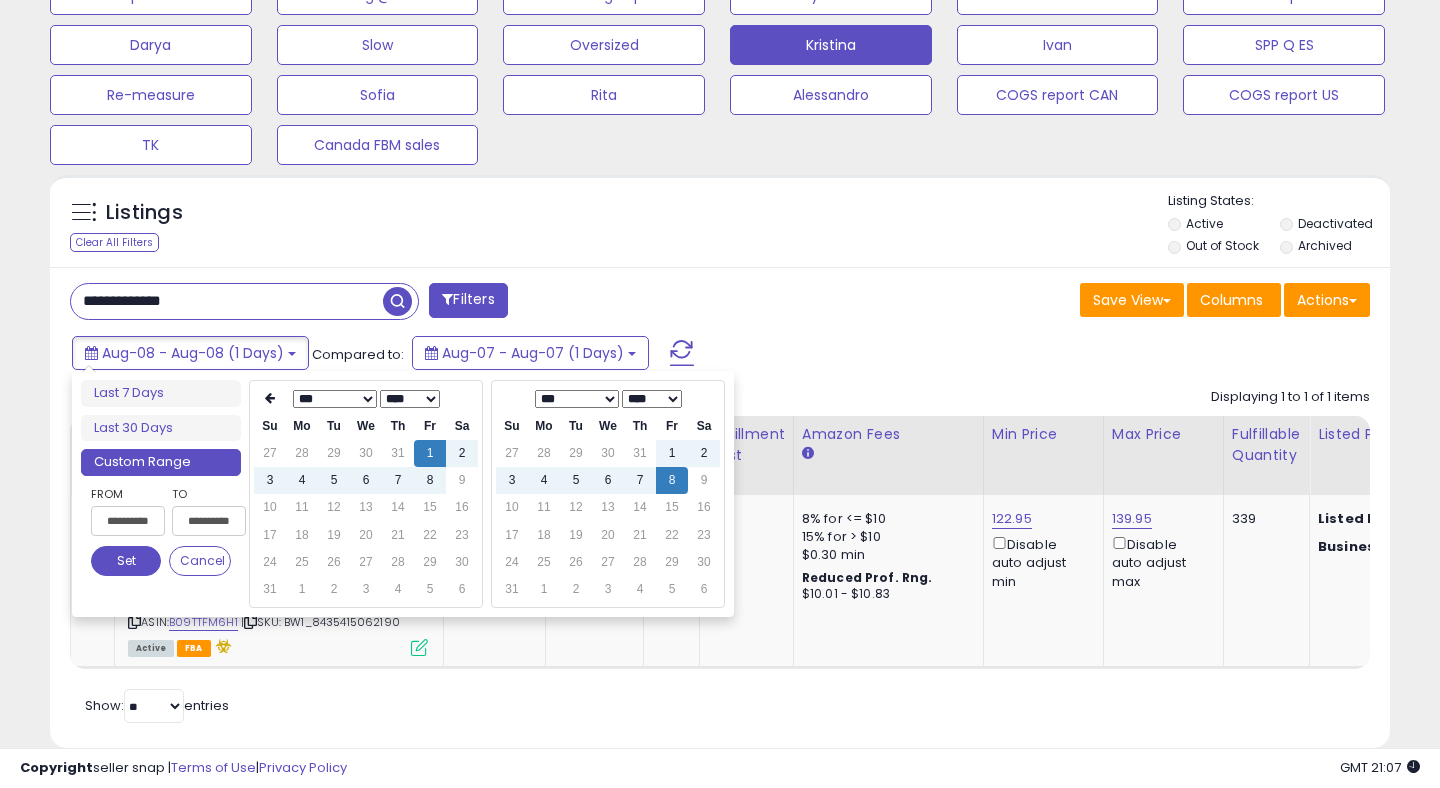 type on "**********" 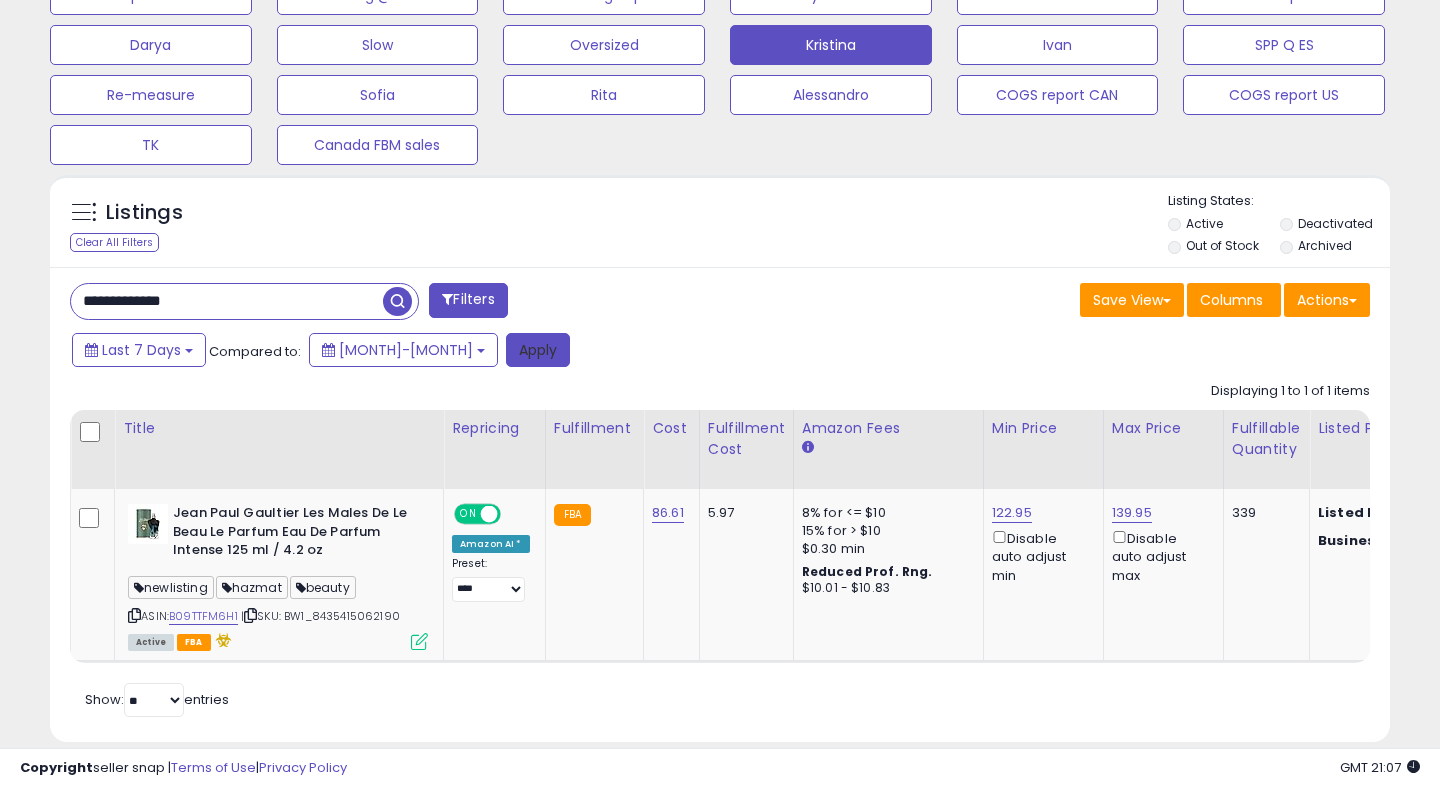 click on "Apply" at bounding box center (538, 350) 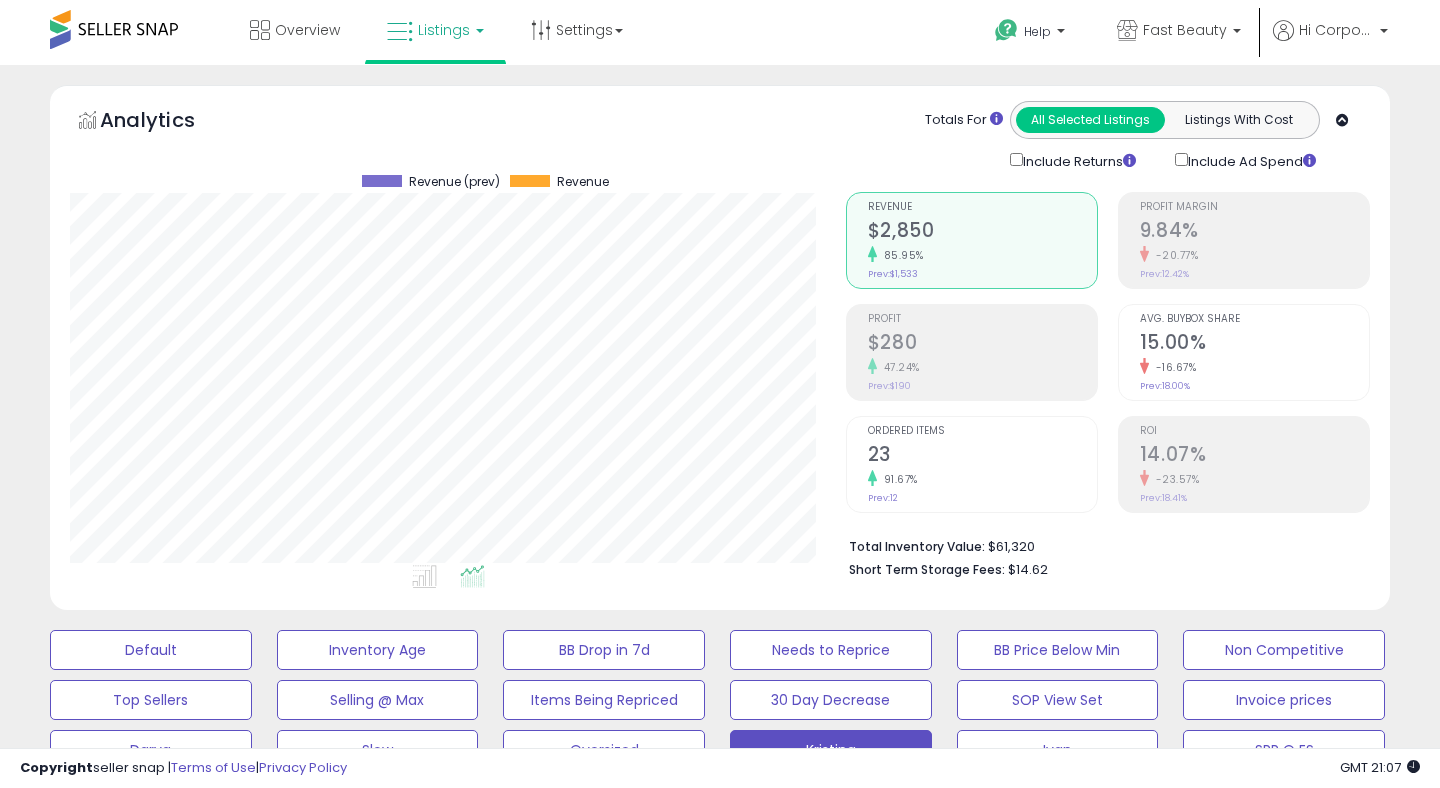 click on "14.07%" at bounding box center (1254, 456) 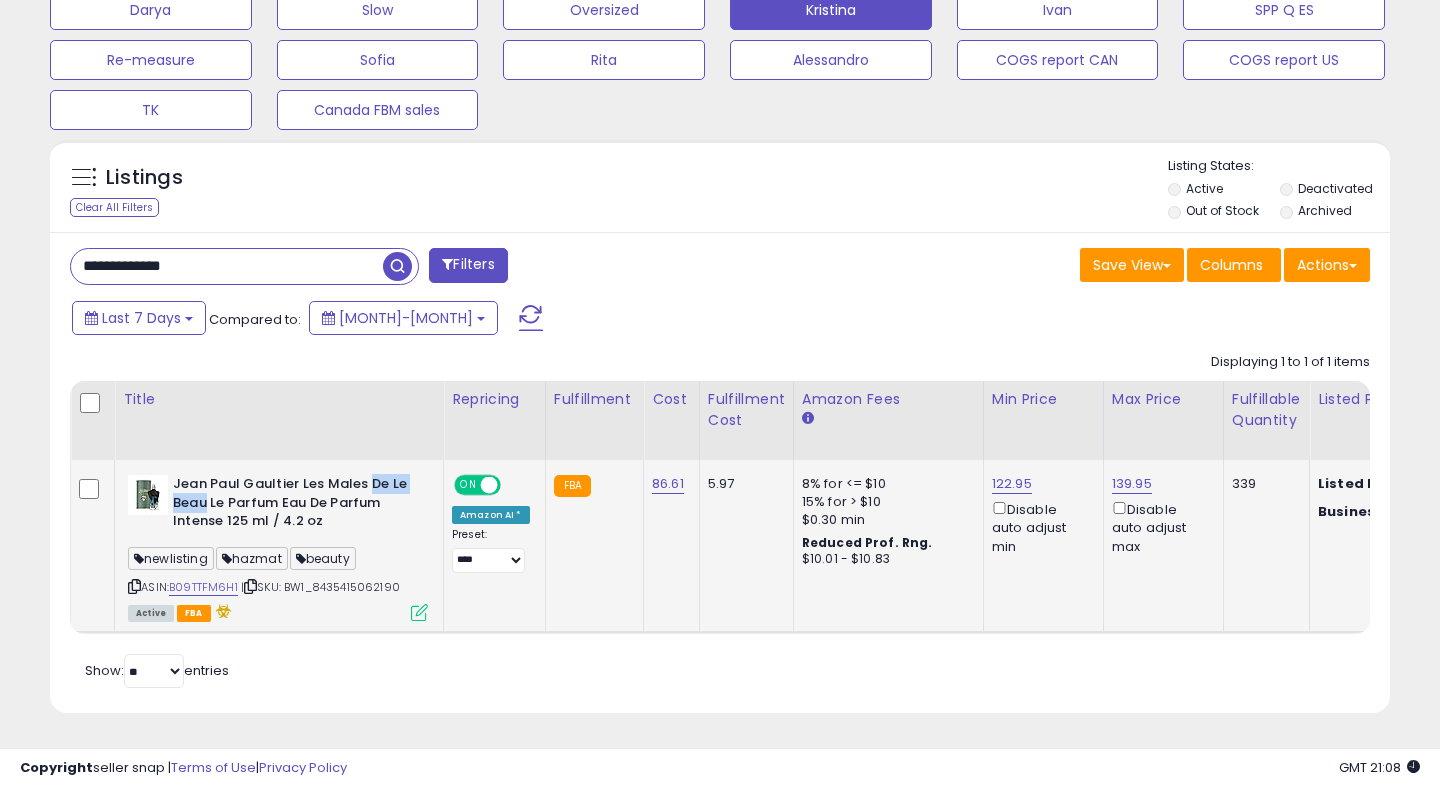 drag, startPoint x: 368, startPoint y: 485, endPoint x: 205, endPoint y: 507, distance: 164.47797 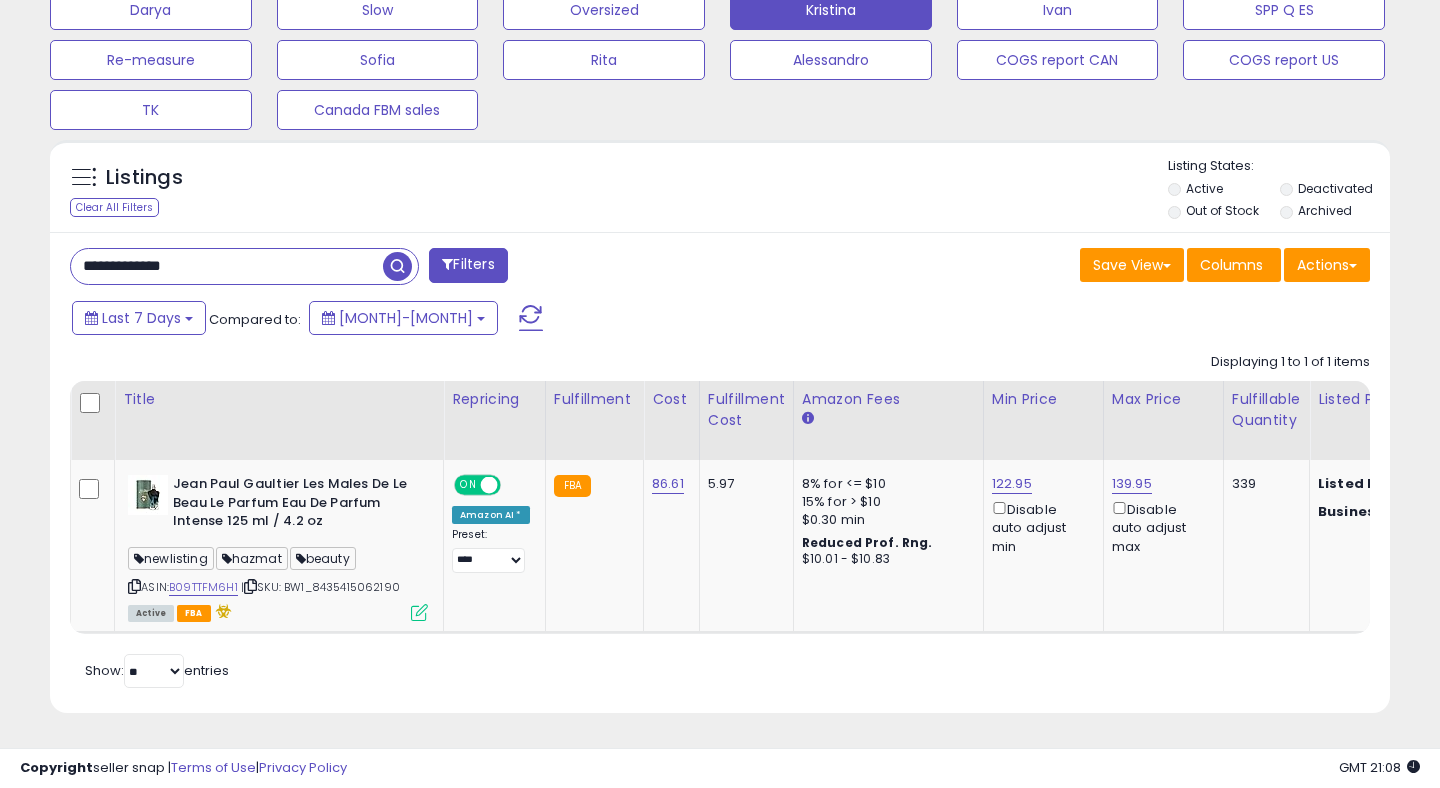 click on "**********" at bounding box center (227, 266) 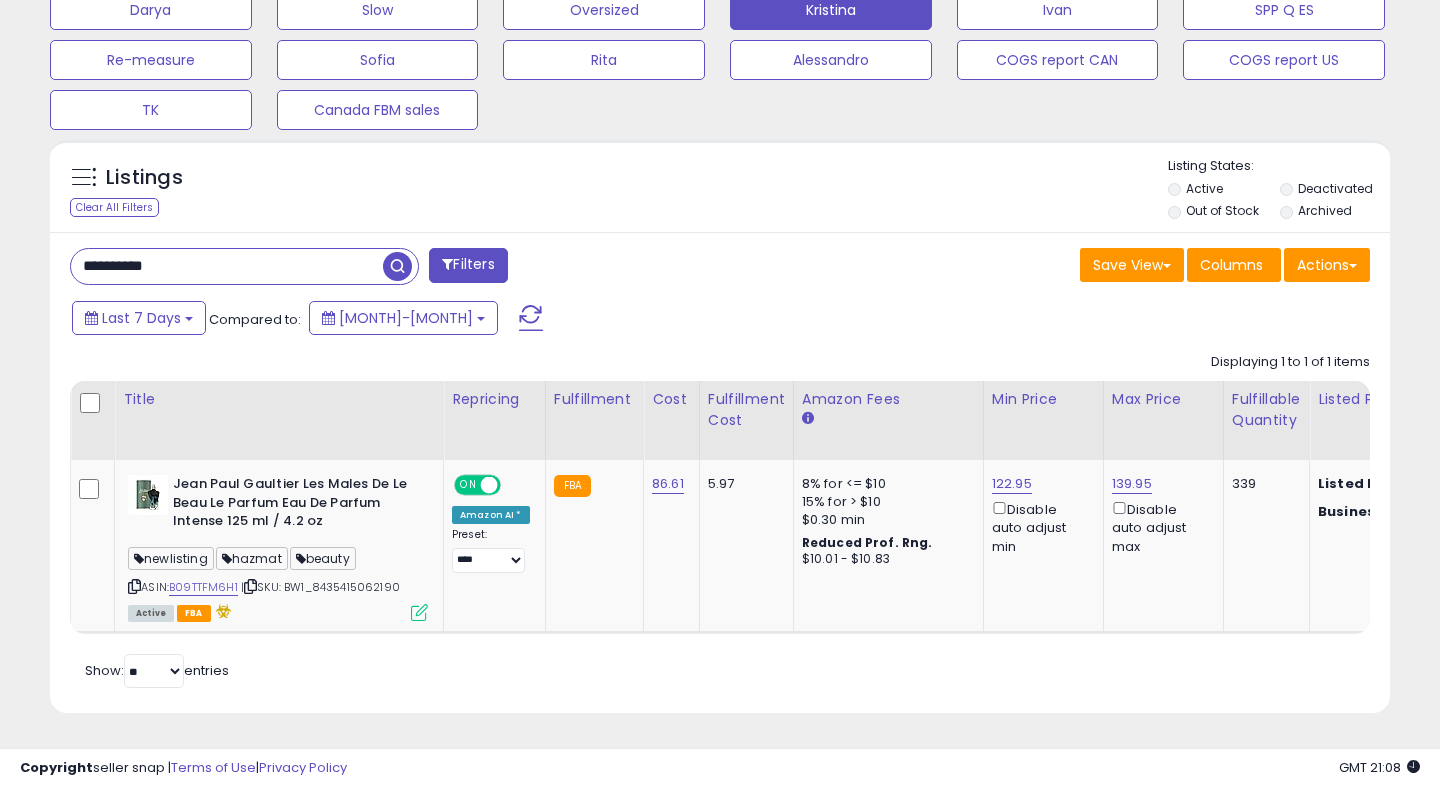 click on "**********" at bounding box center (227, 266) 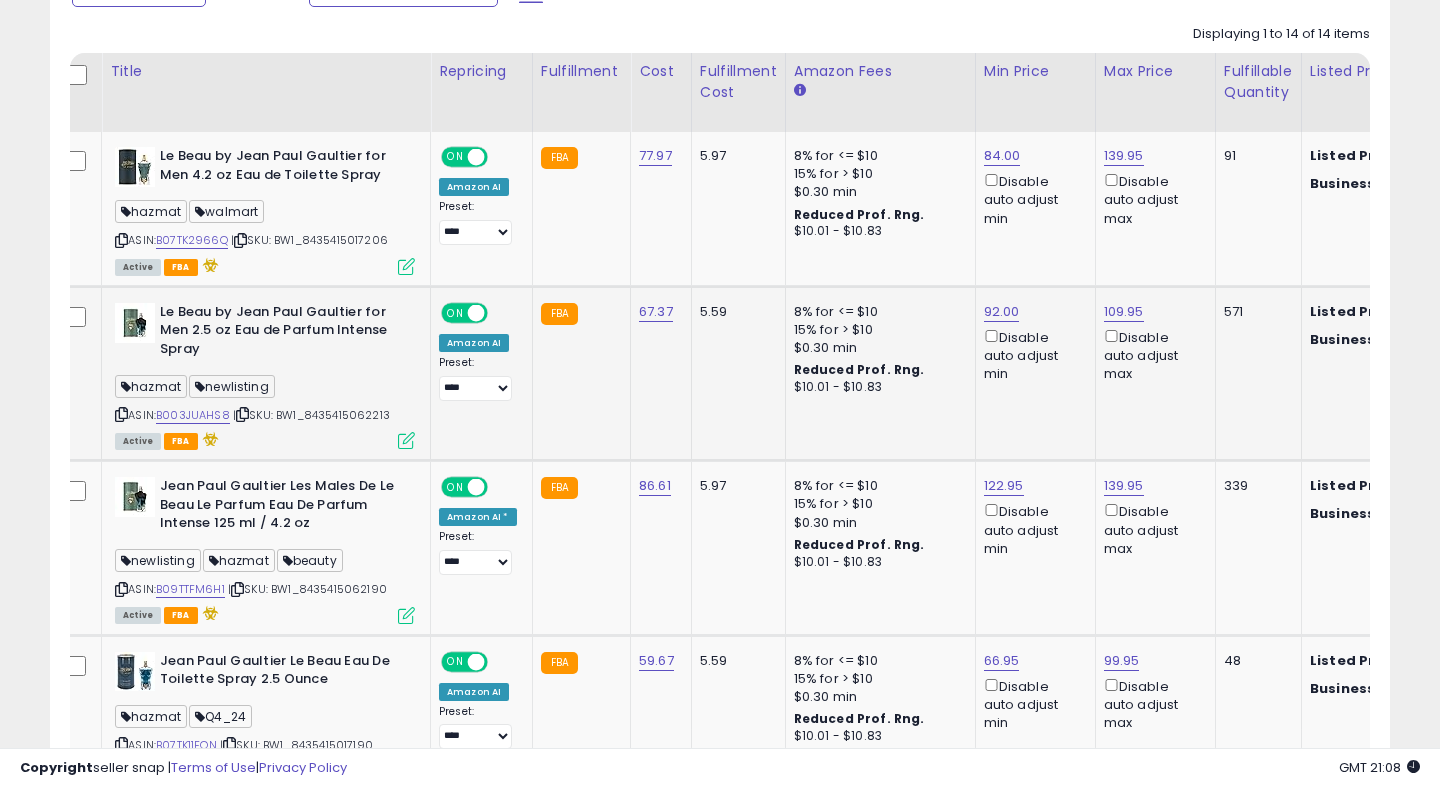 drag, startPoint x: 397, startPoint y: 421, endPoint x: 308, endPoint y: 413, distance: 89.358826 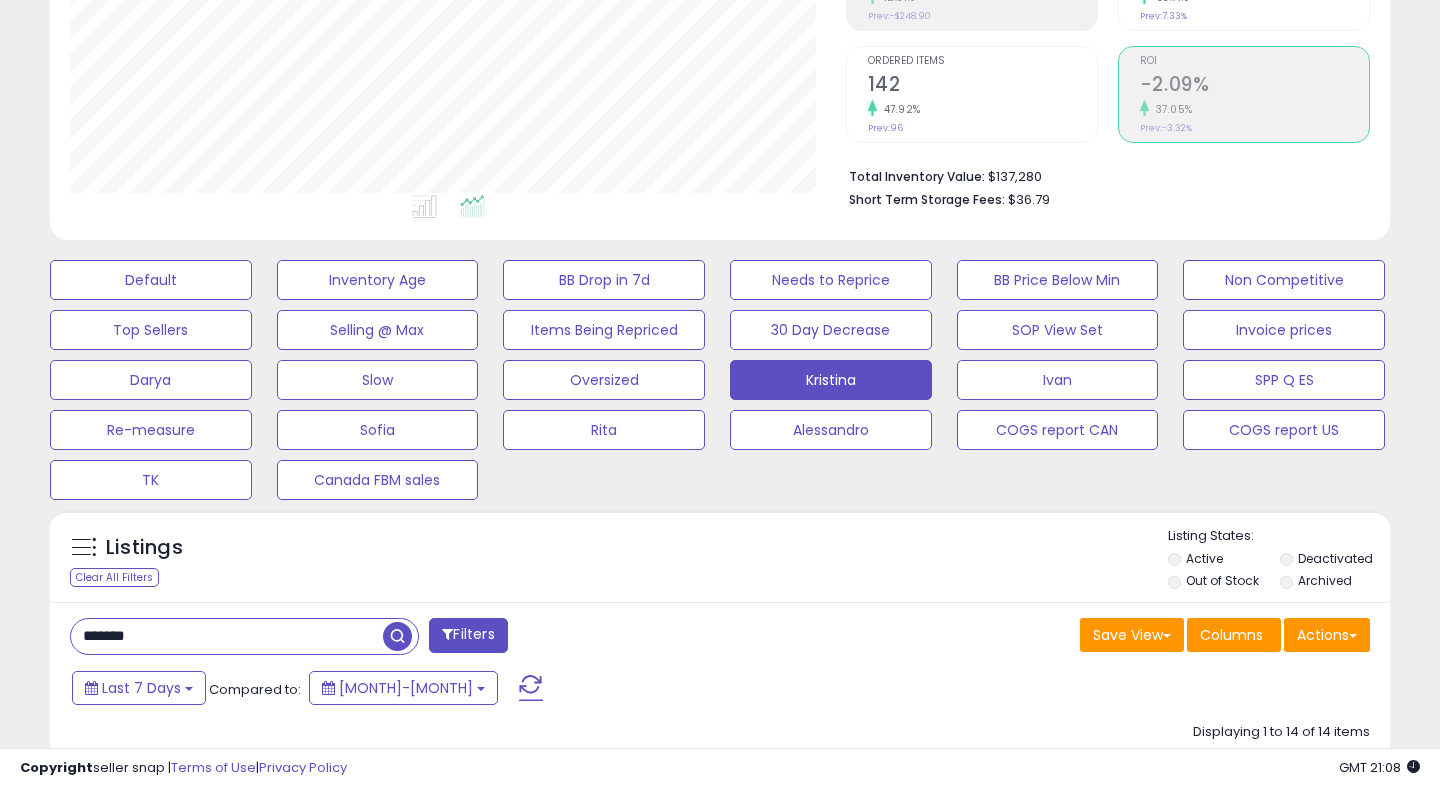 click on "*******" at bounding box center (227, 636) 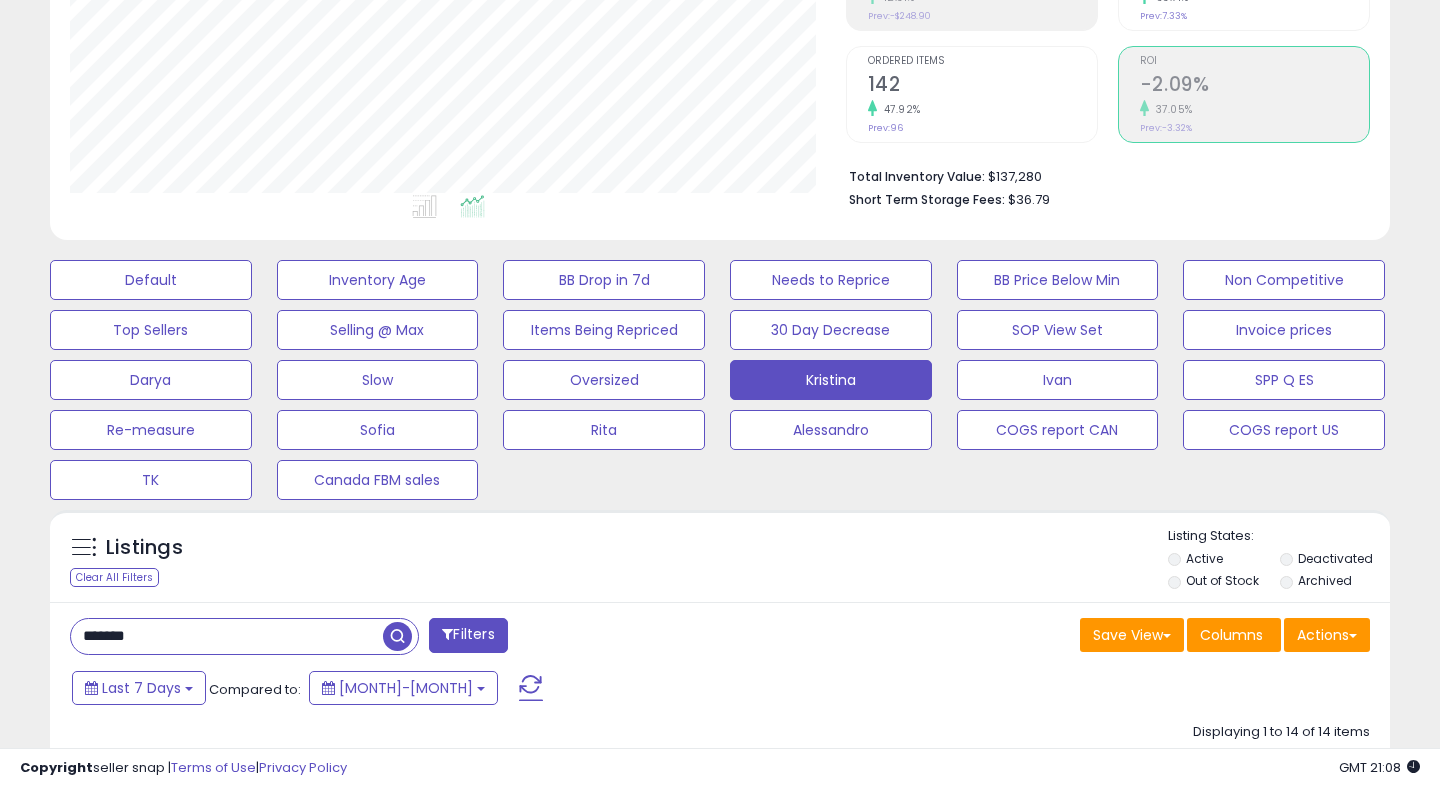 paste on "******" 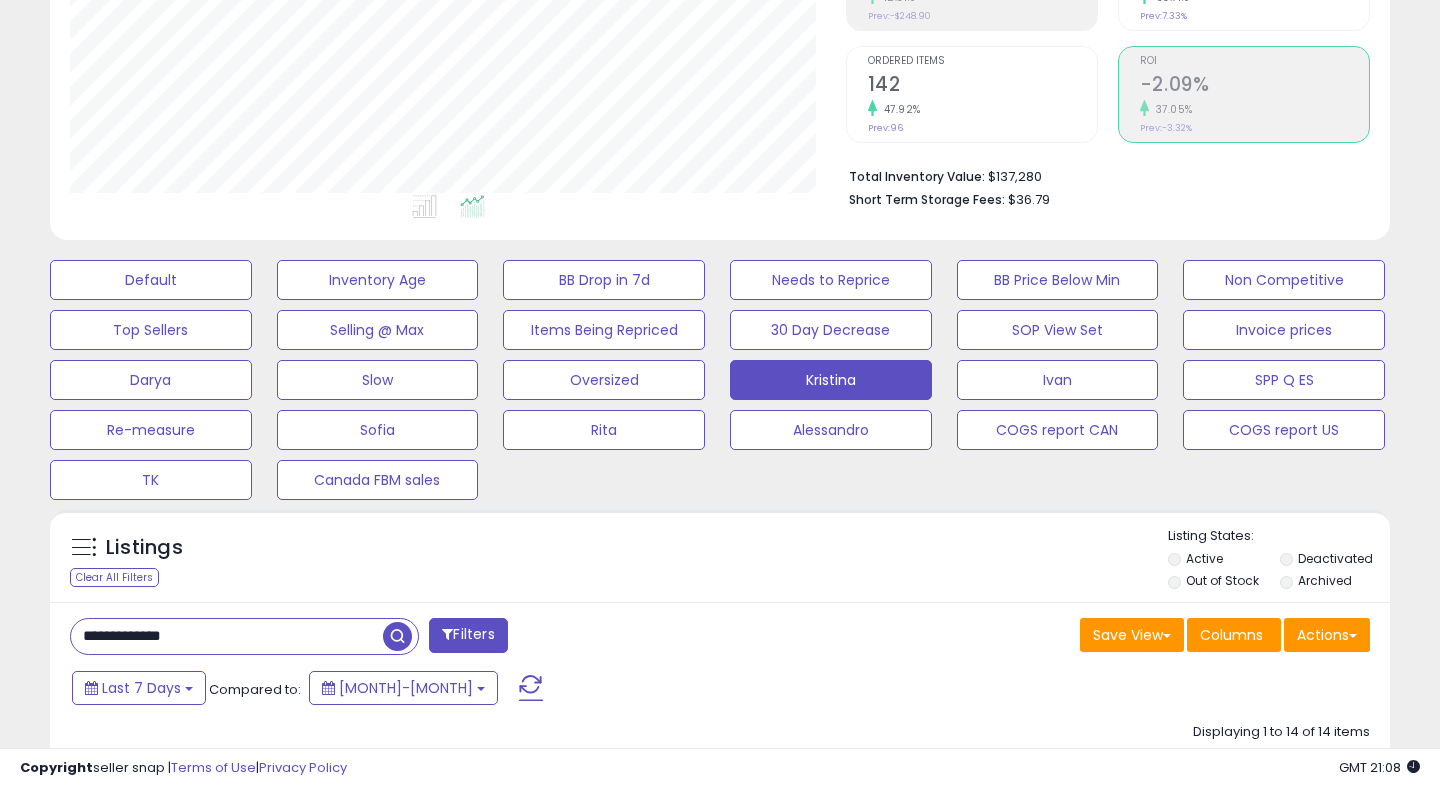 type on "**********" 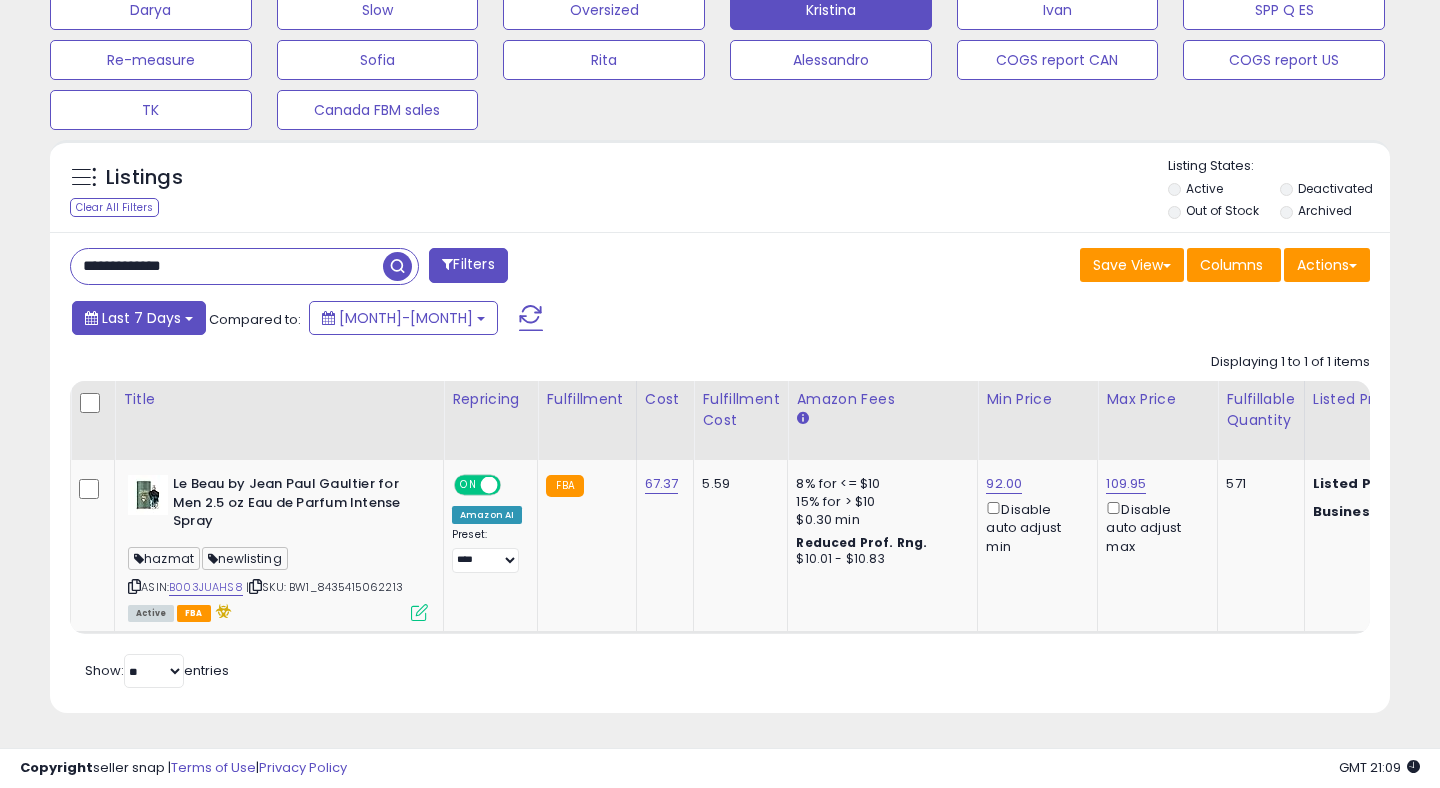 click on "Last 7 Days" at bounding box center (139, 318) 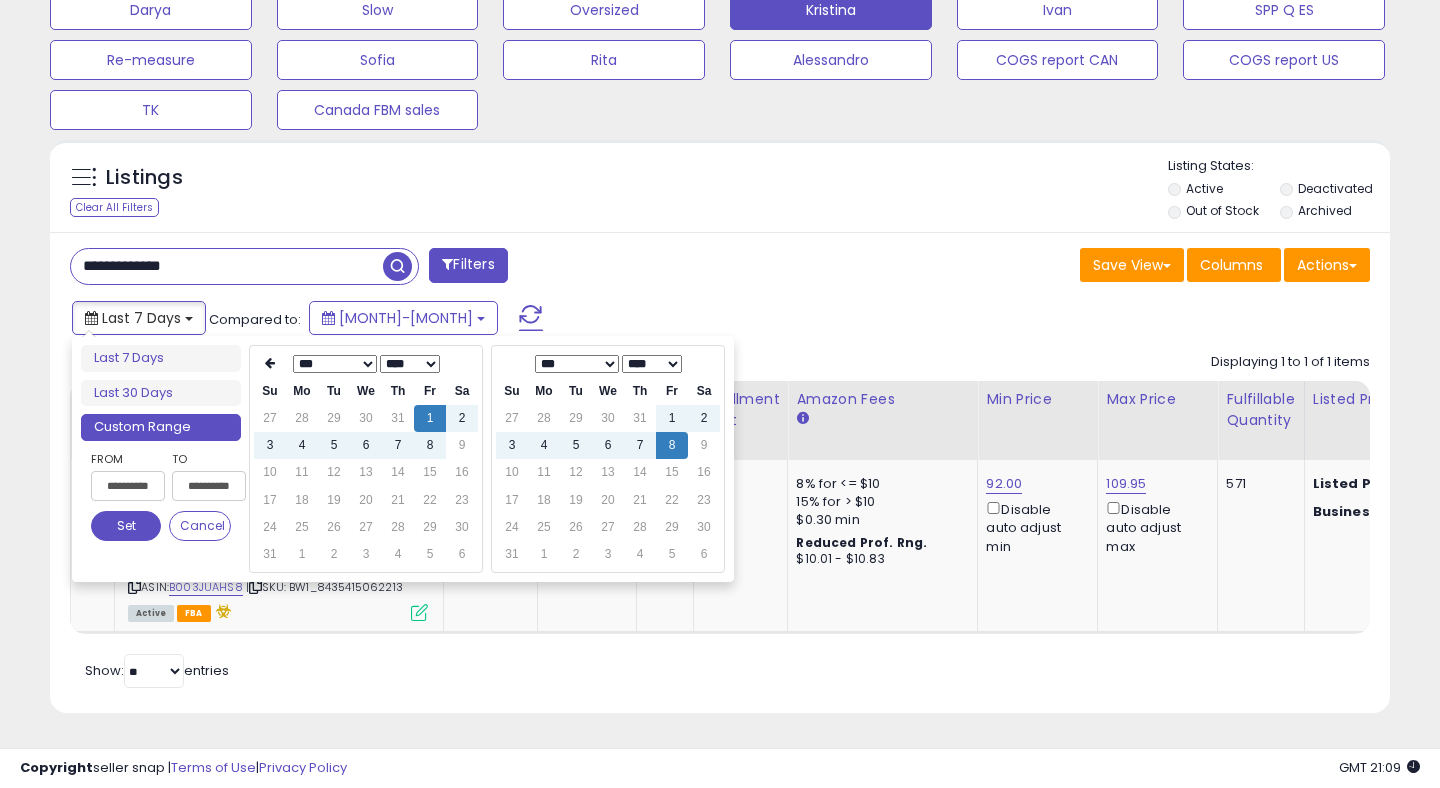 type on "**********" 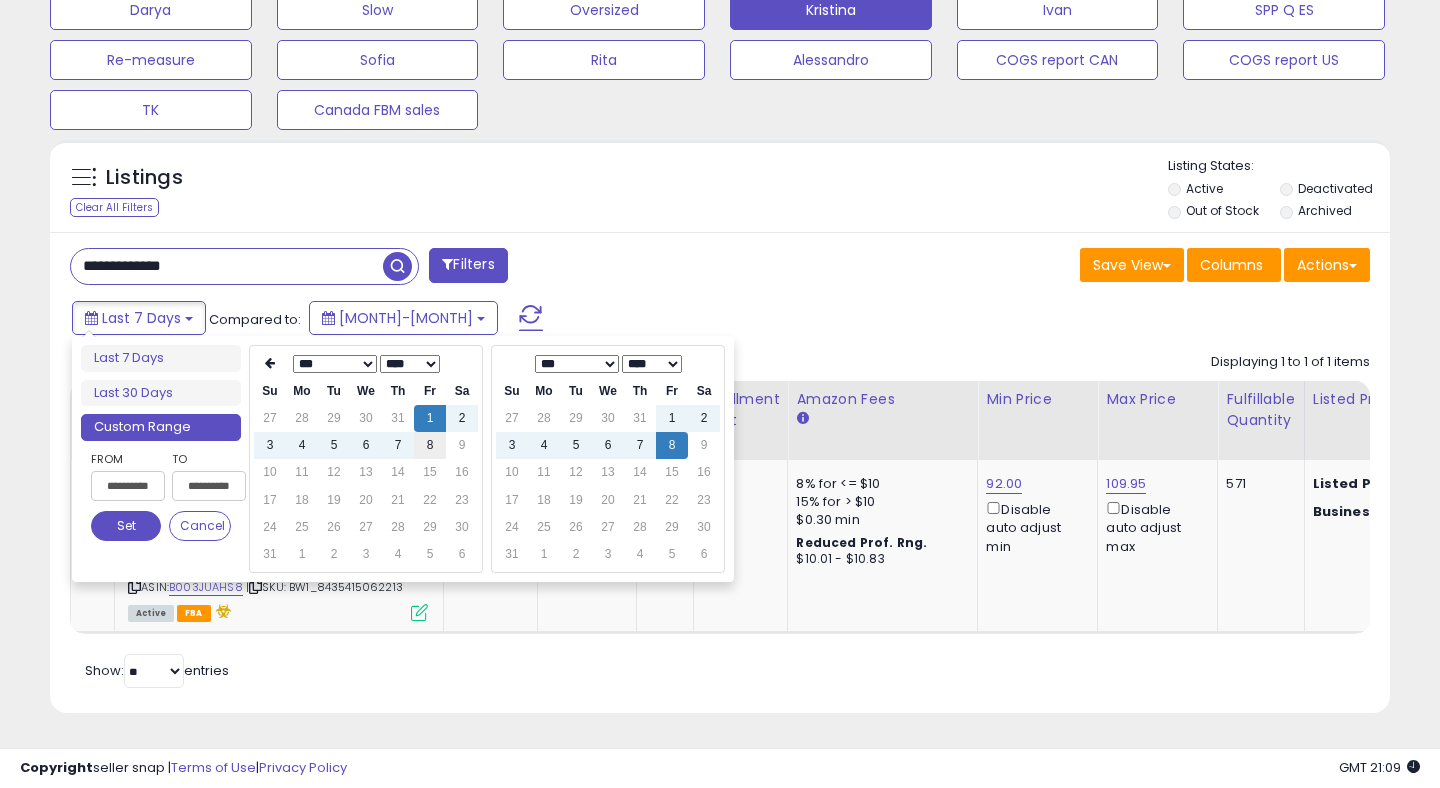 click on "8" at bounding box center [430, 445] 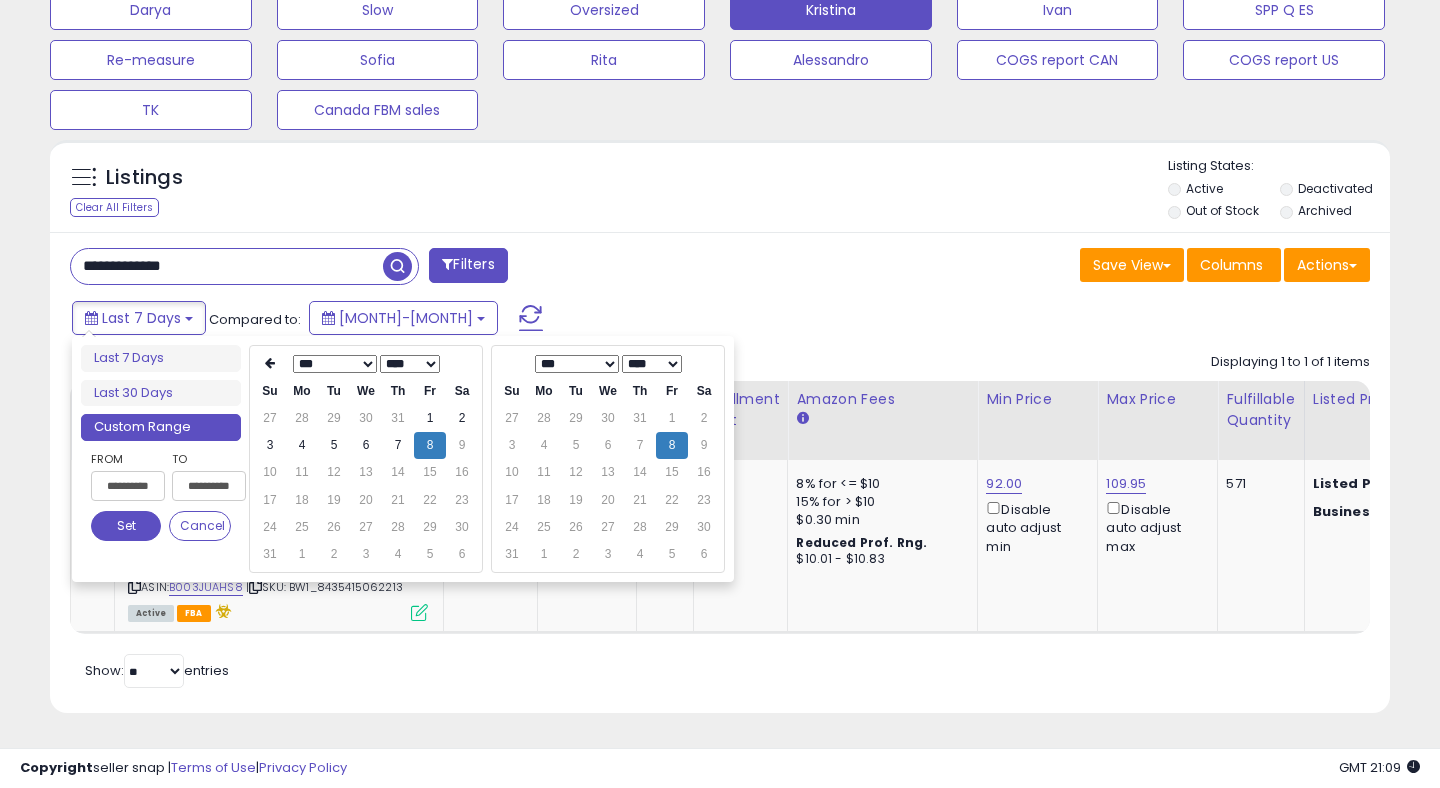 type on "**********" 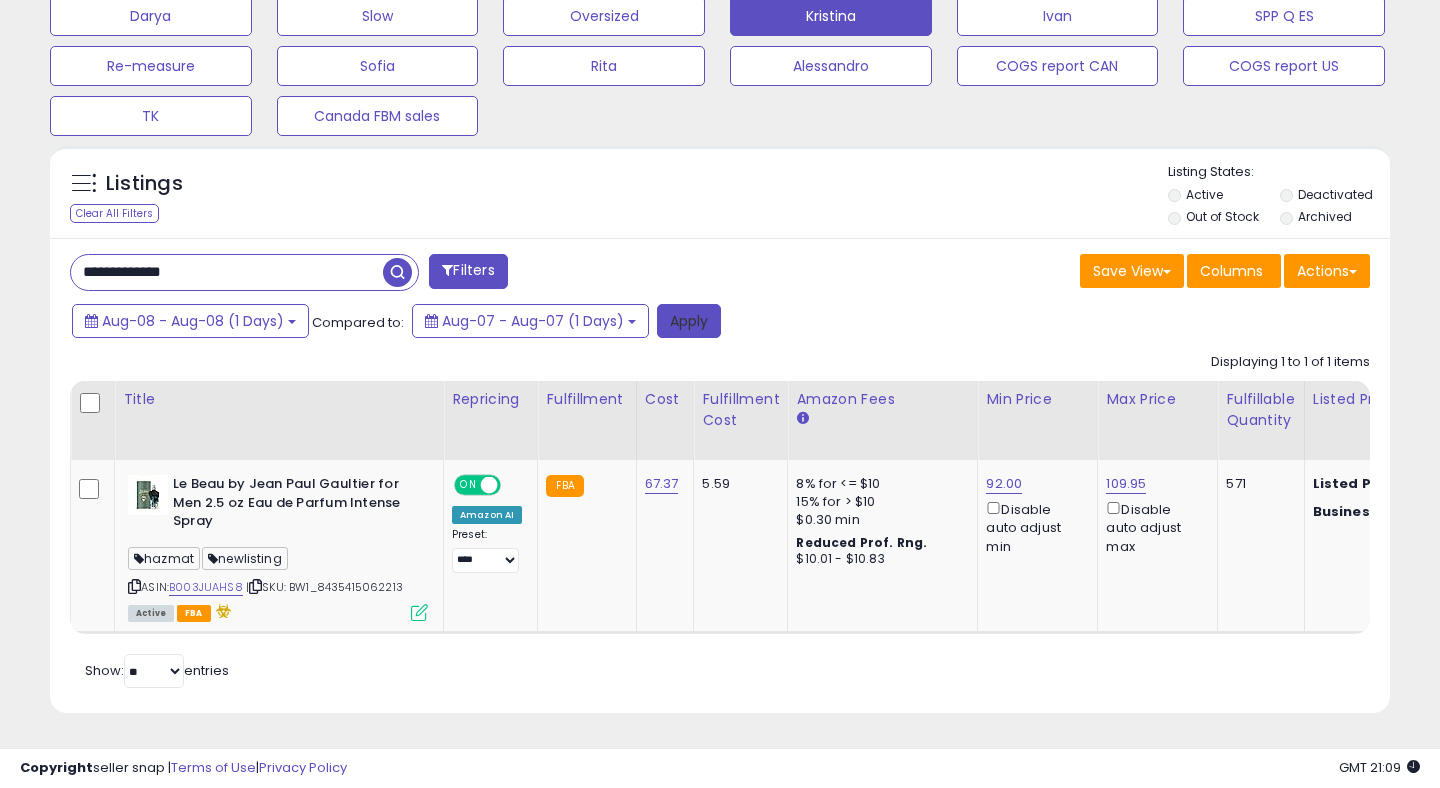 click on "Apply" at bounding box center (689, 321) 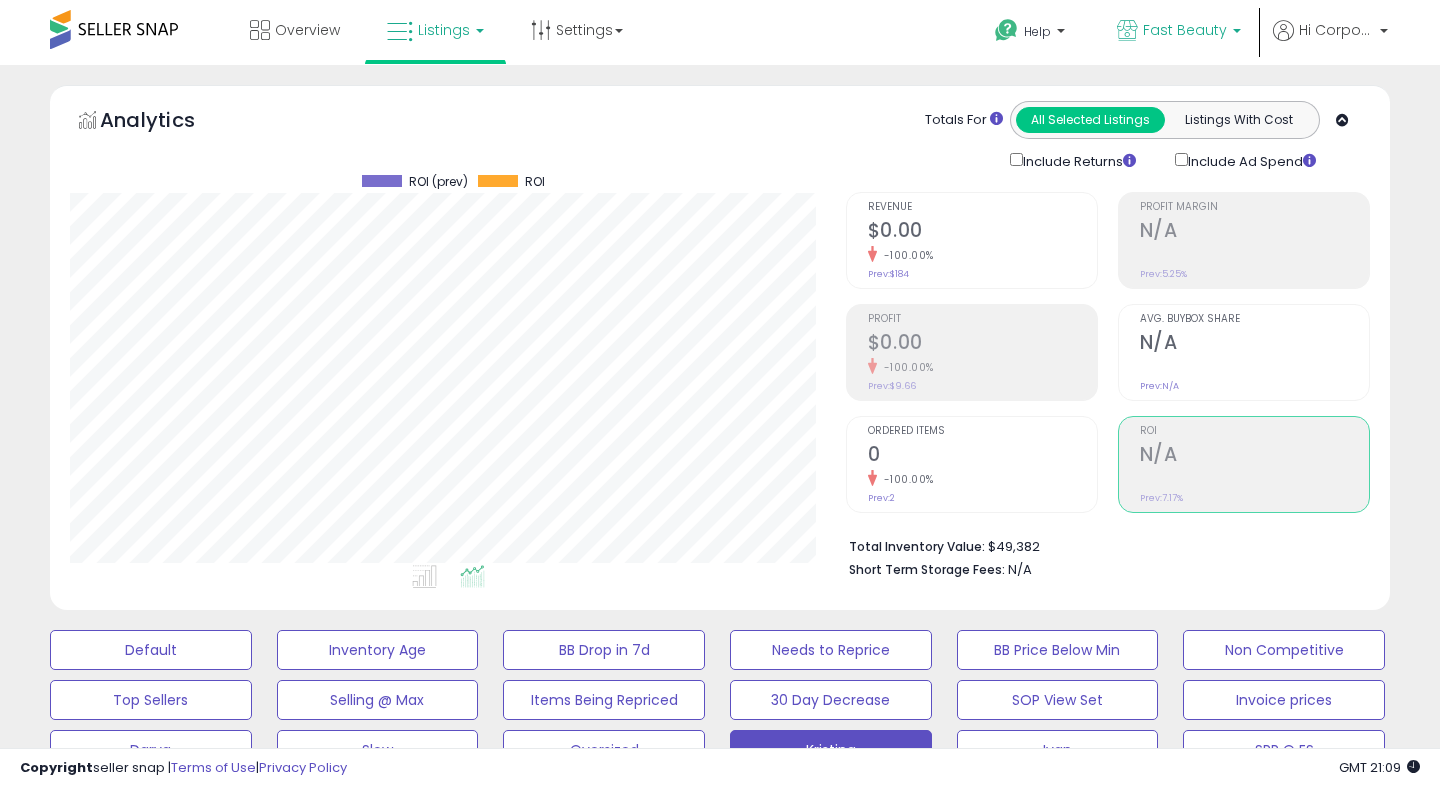 click on "Fast Beauty" at bounding box center (1185, 30) 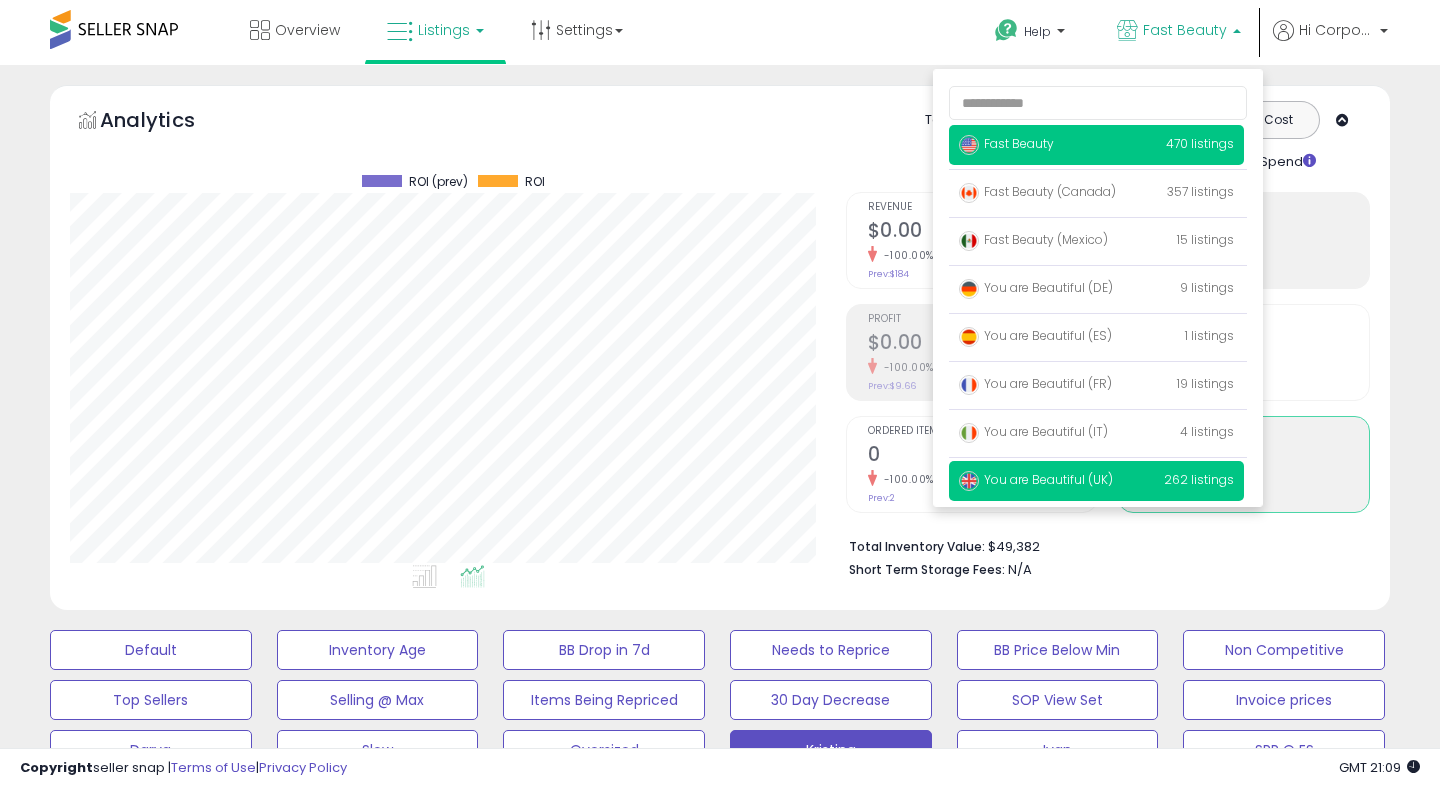 click on "You are Beautiful (UK)" at bounding box center (1036, 479) 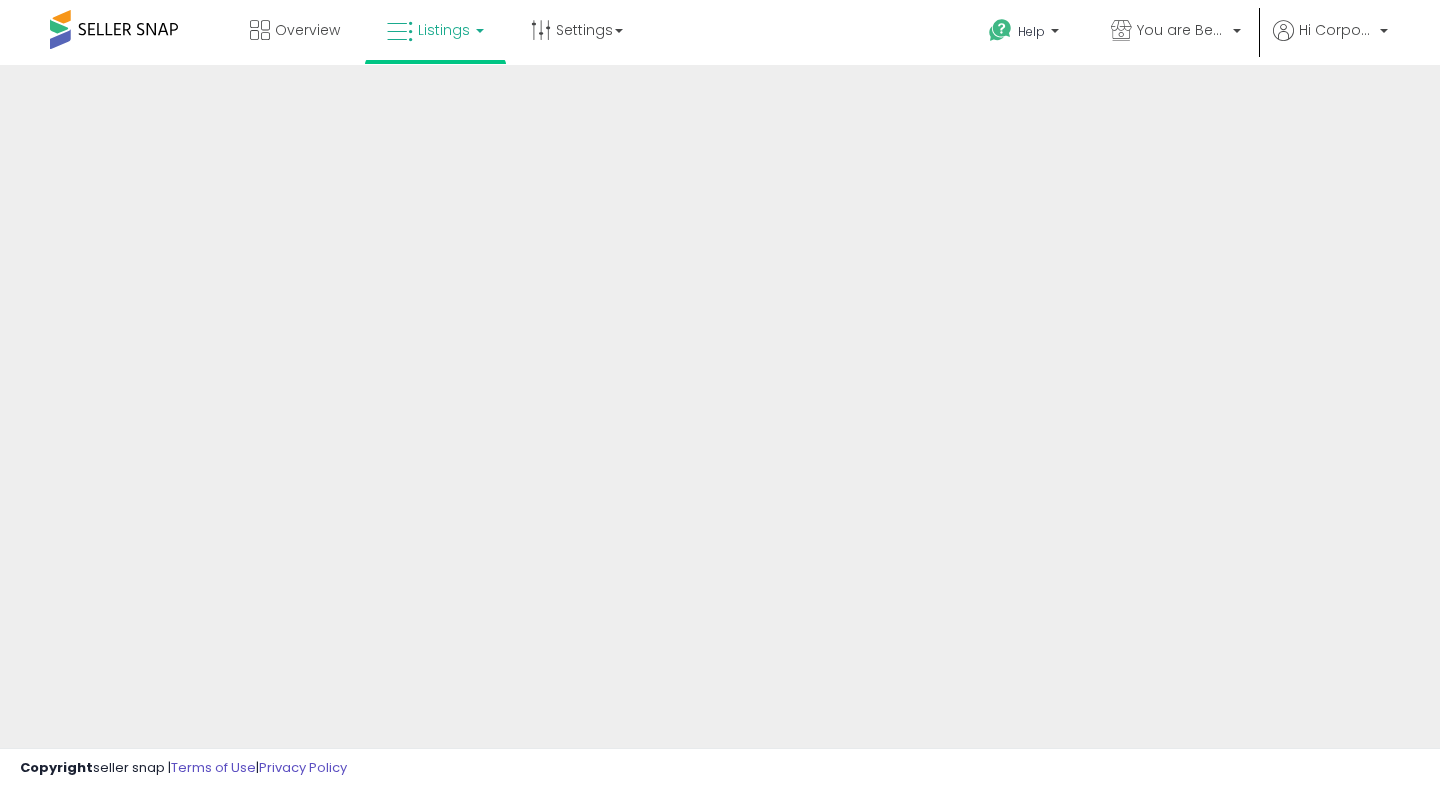 scroll, scrollTop: 0, scrollLeft: 0, axis: both 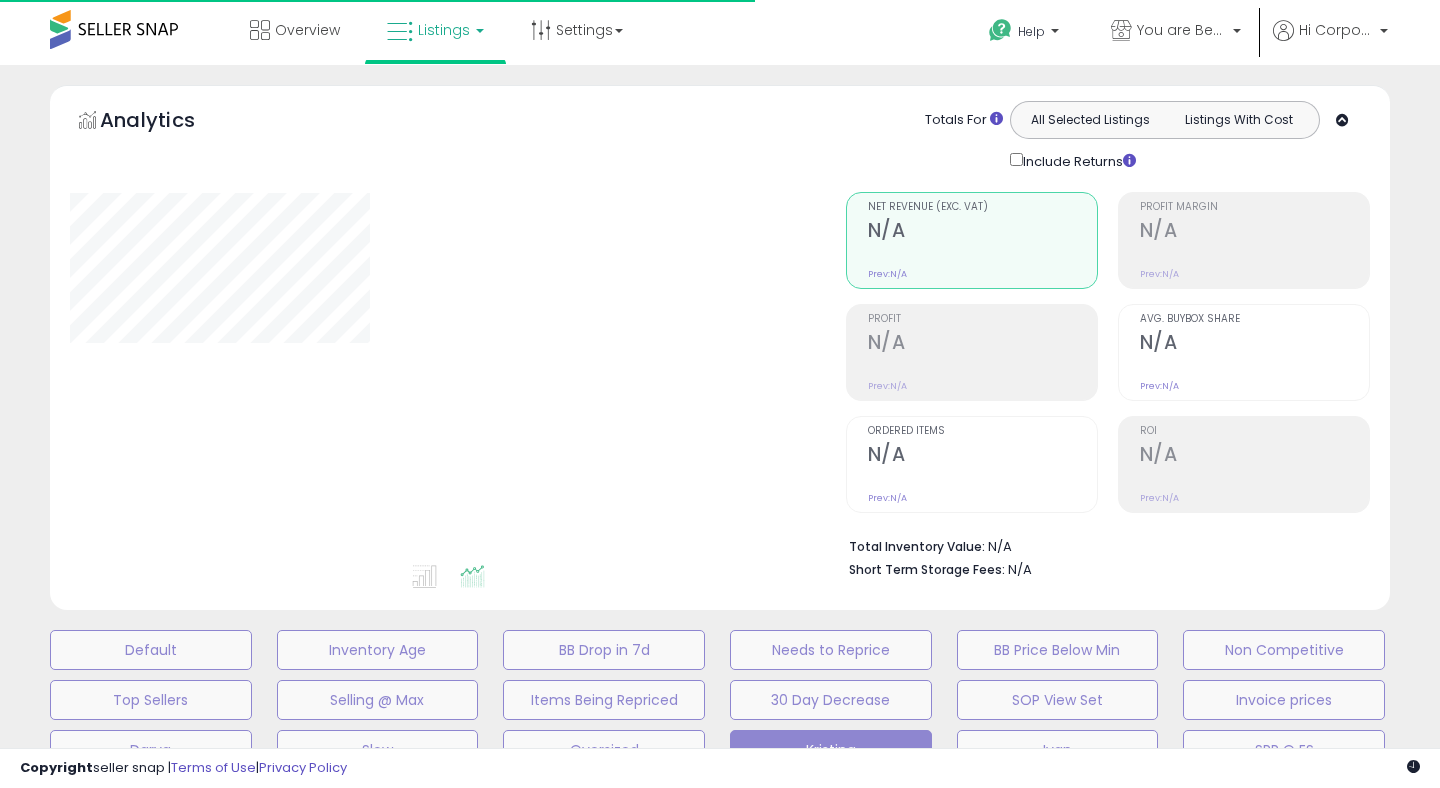 type on "**********" 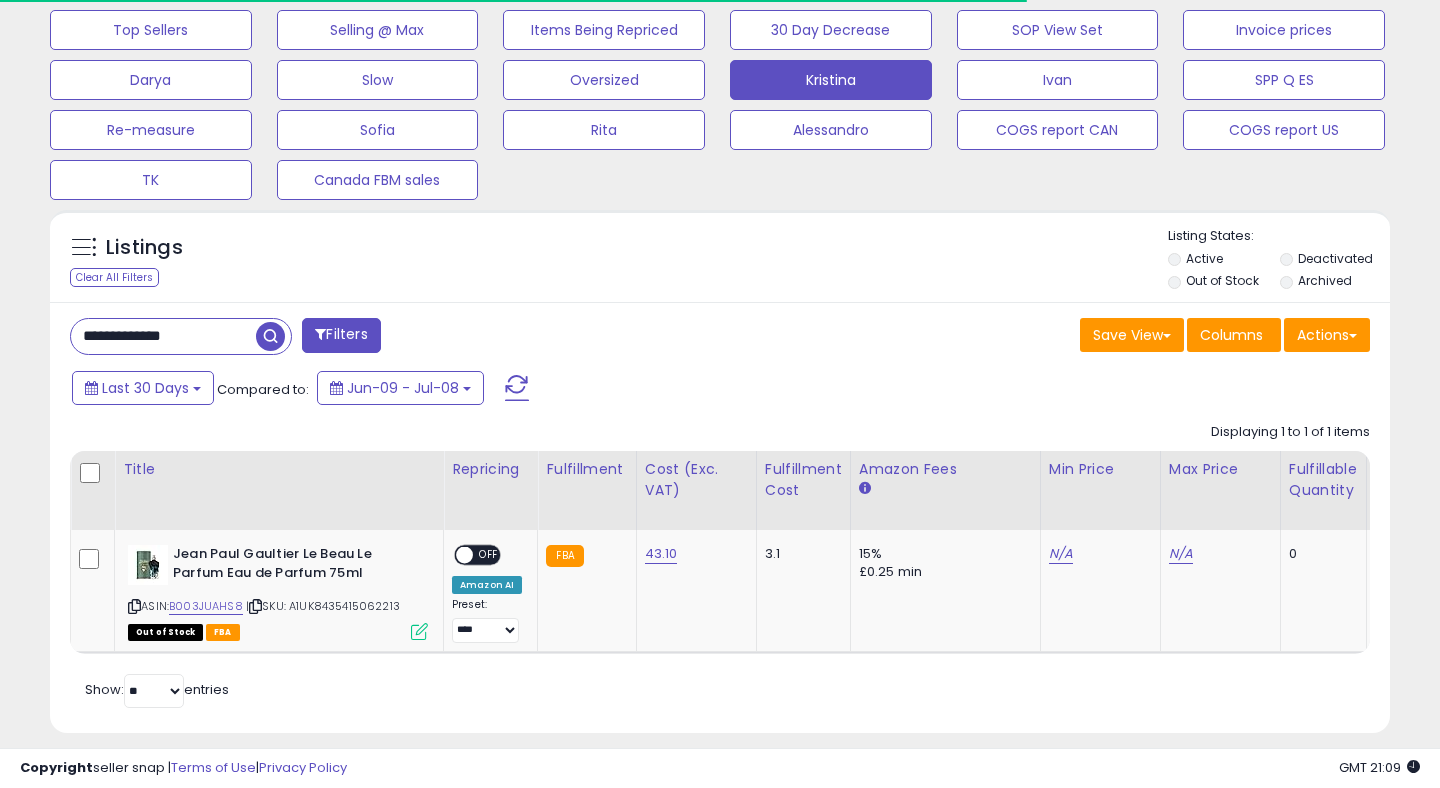 scroll, scrollTop: 690, scrollLeft: 0, axis: vertical 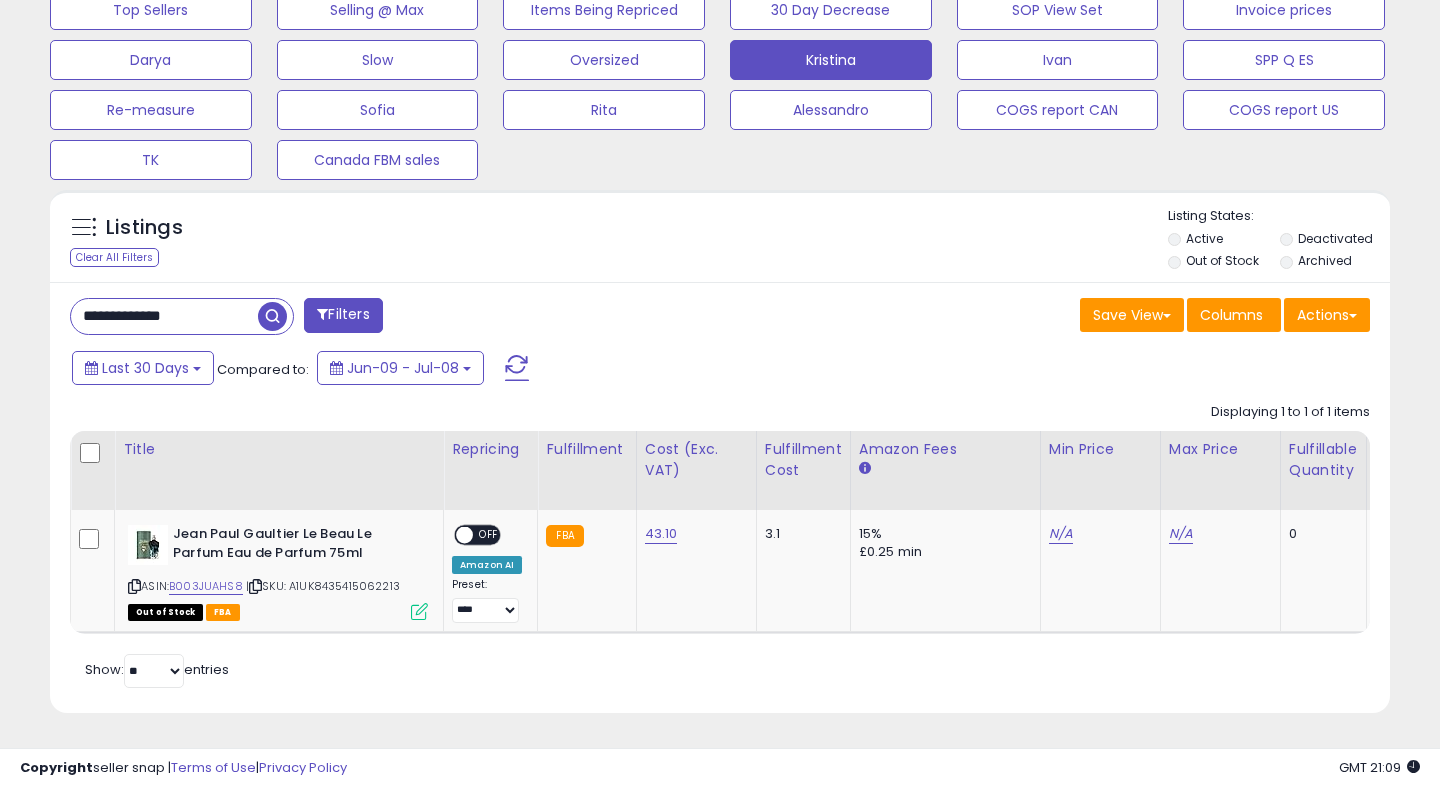 click on "**********" at bounding box center [164, 316] 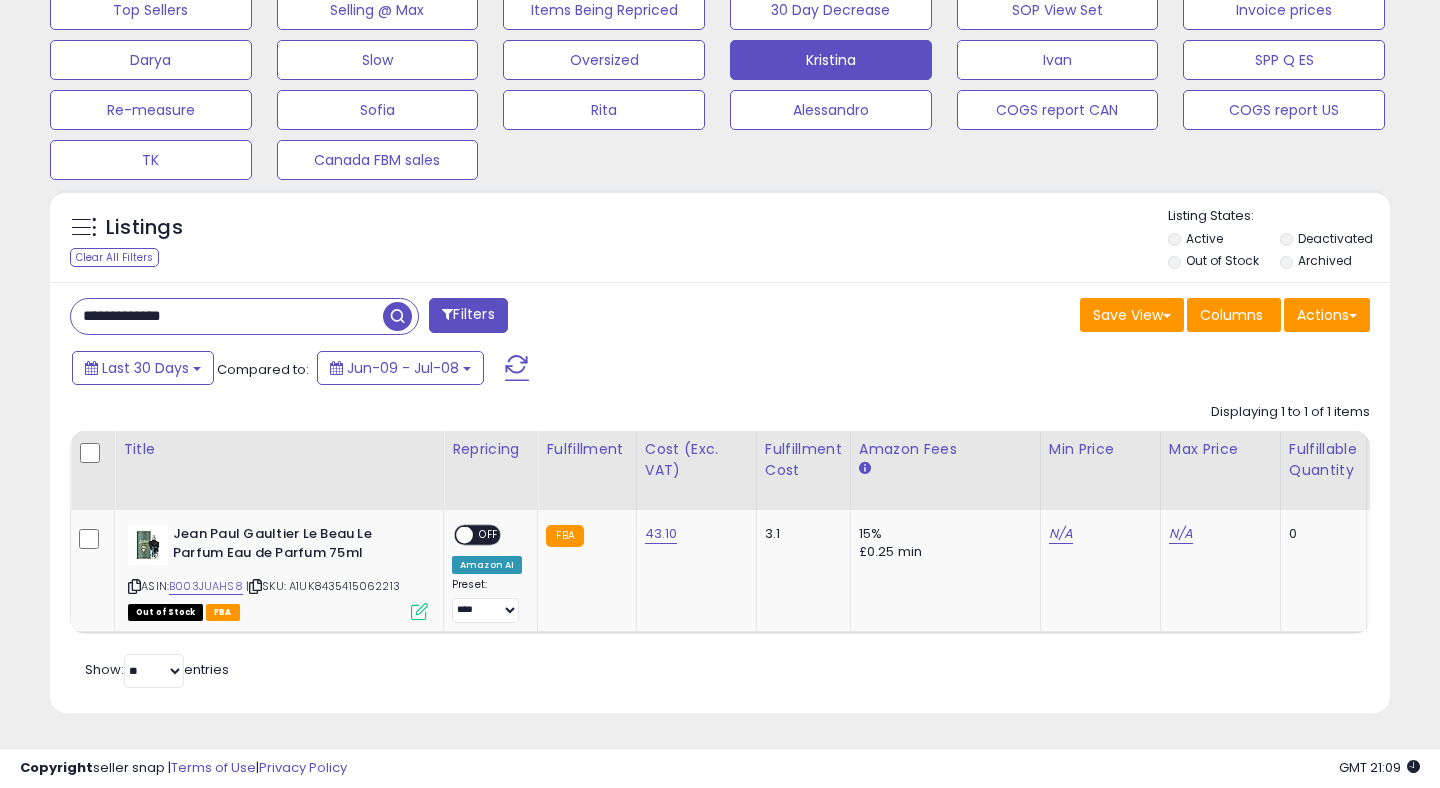drag, startPoint x: 213, startPoint y: 304, endPoint x: 27, endPoint y: 305, distance: 186.00269 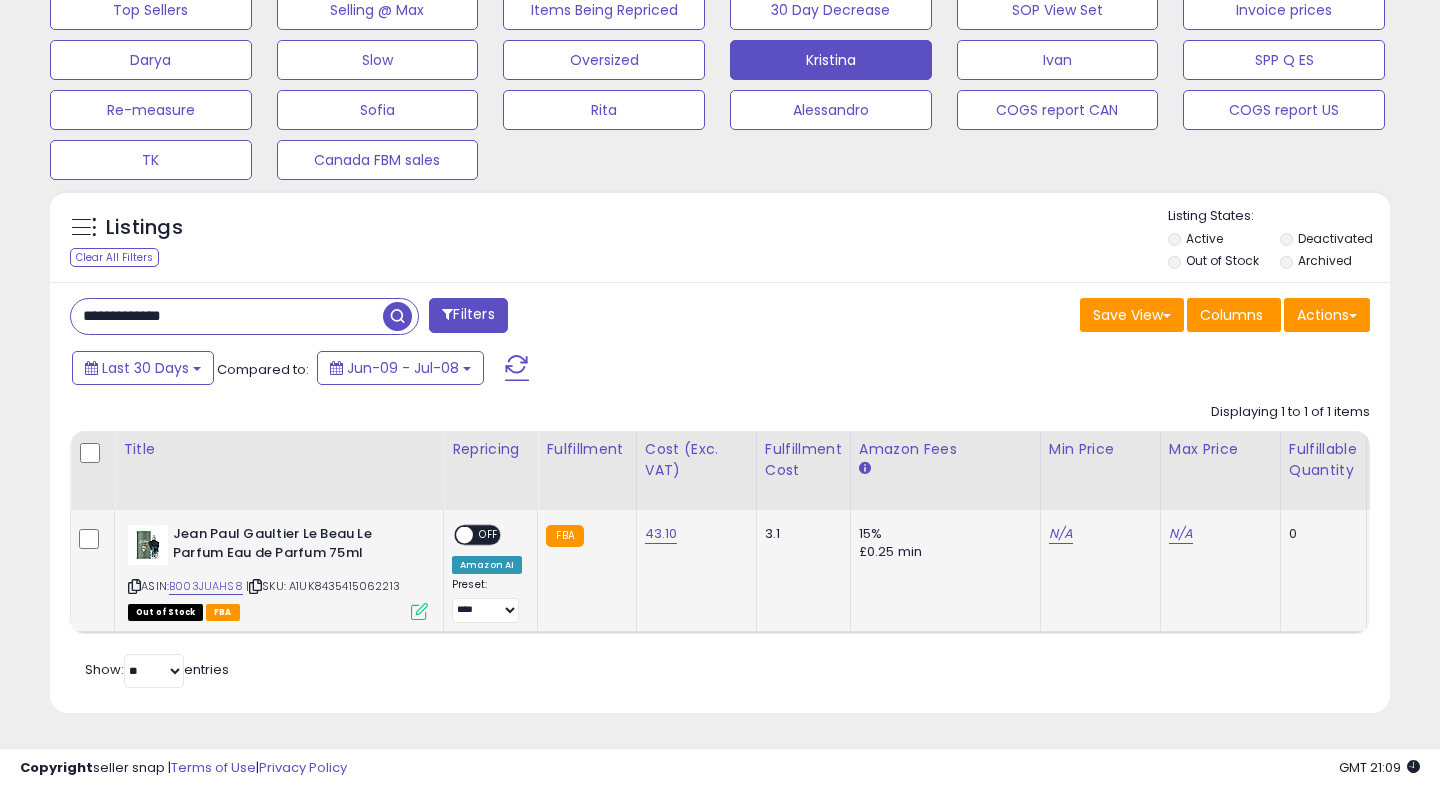 scroll, scrollTop: 0, scrollLeft: 594, axis: horizontal 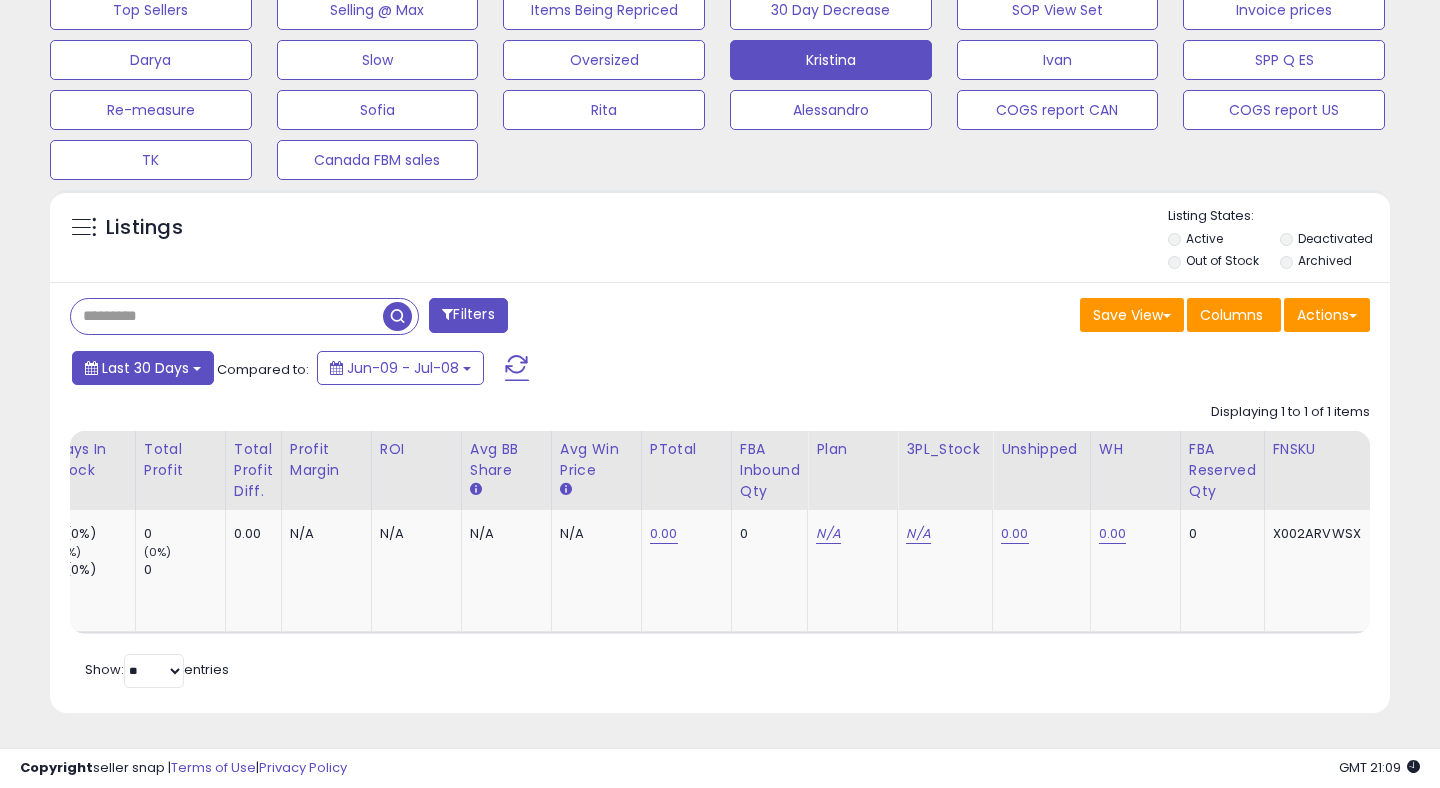 type 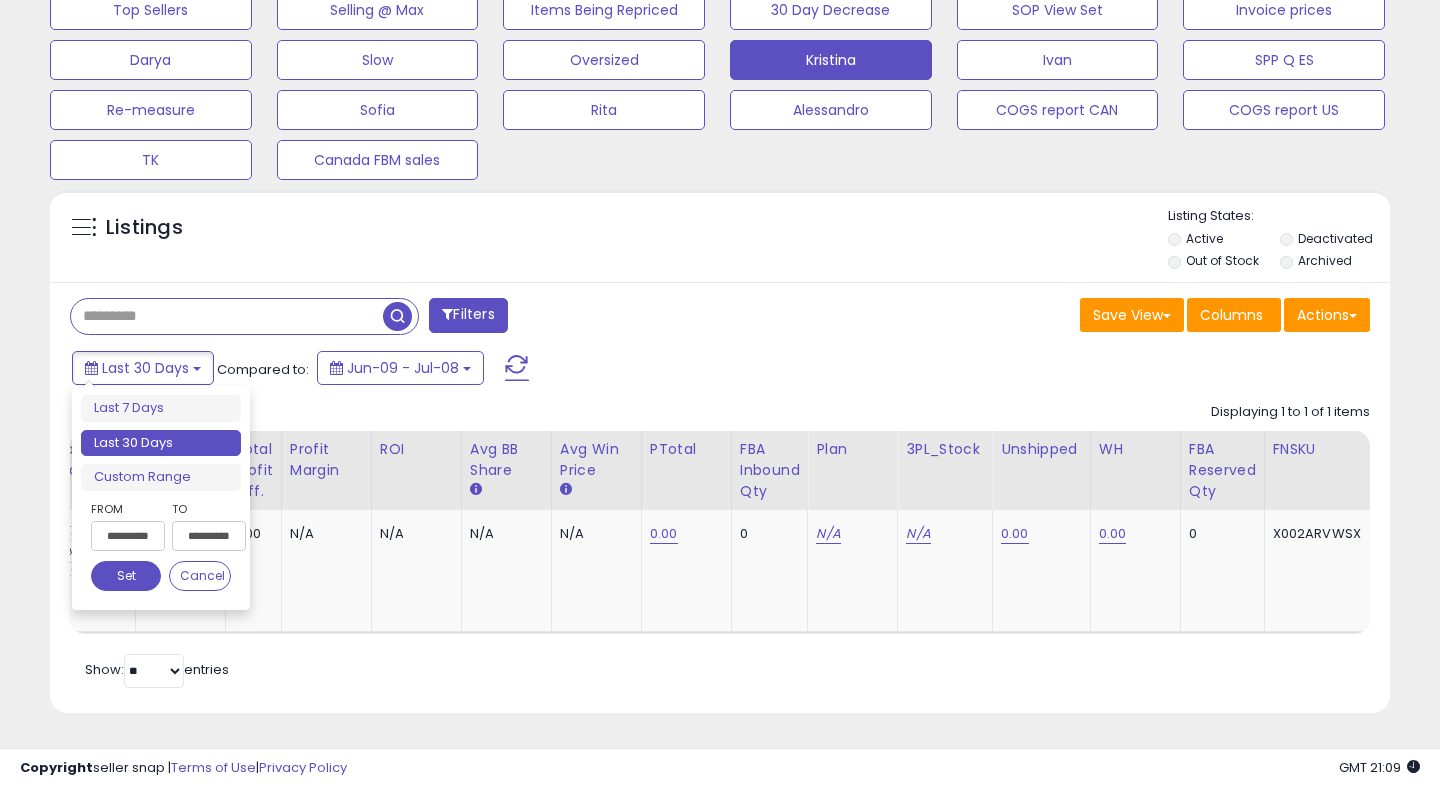 click on "**********" at bounding box center (128, 536) 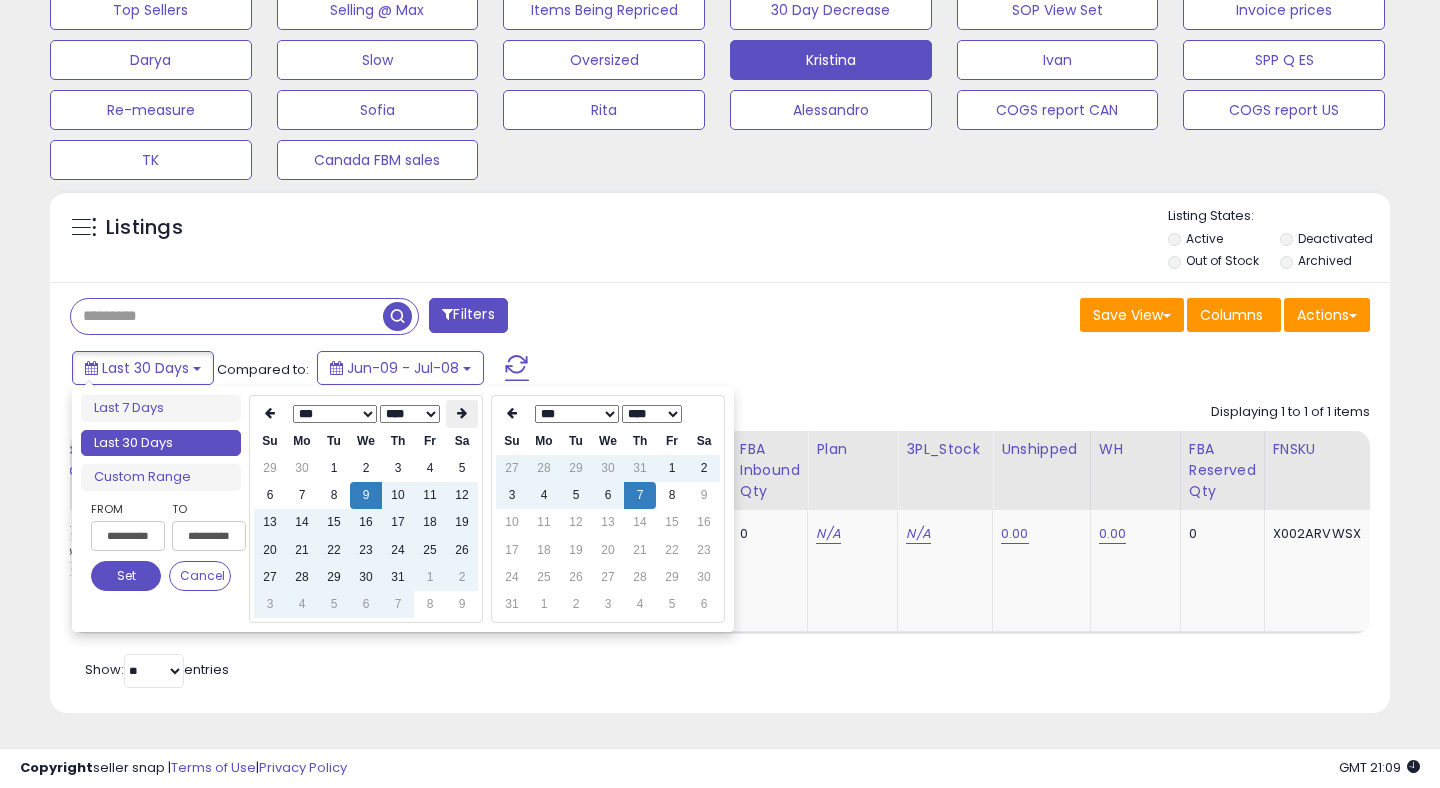 click at bounding box center [462, 414] 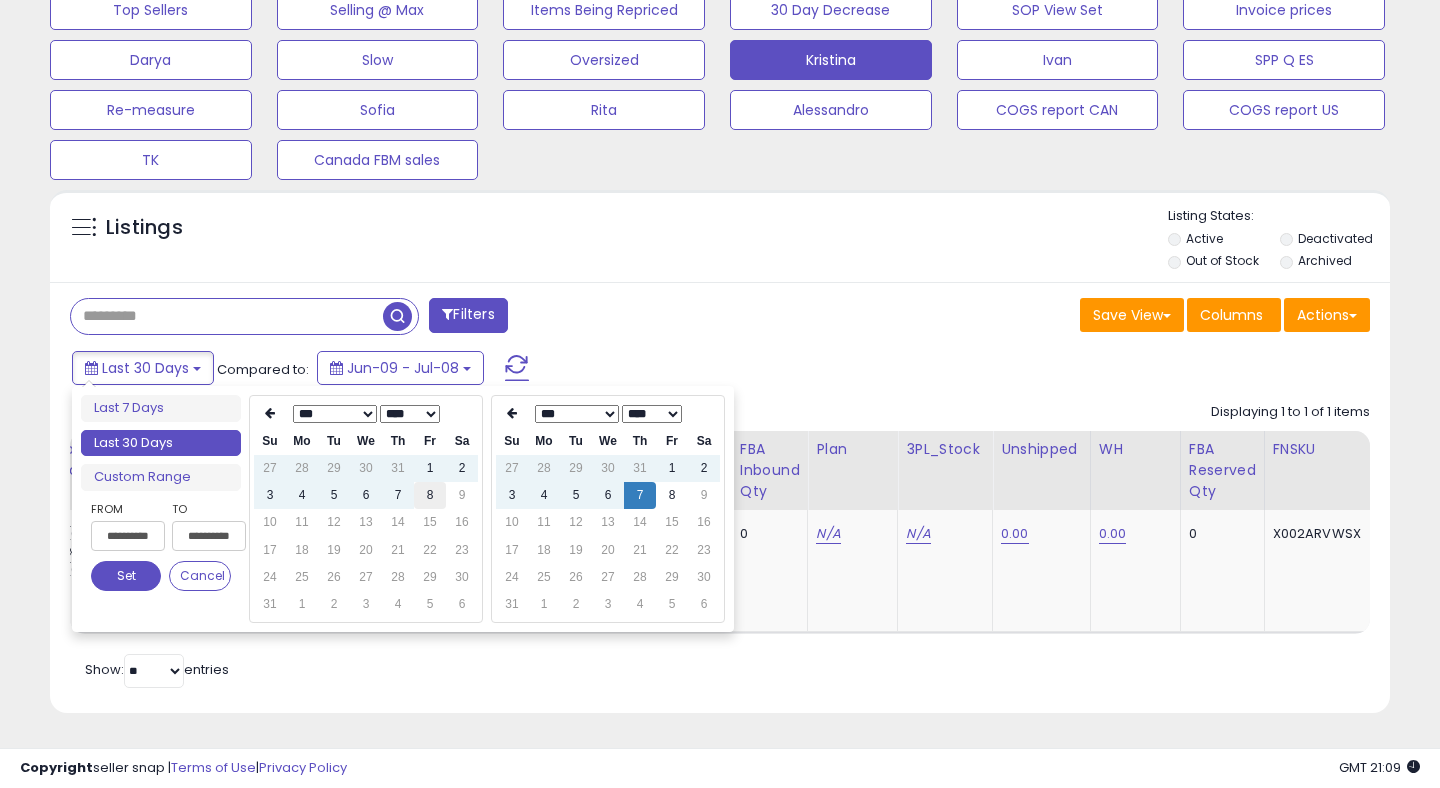 type on "**********" 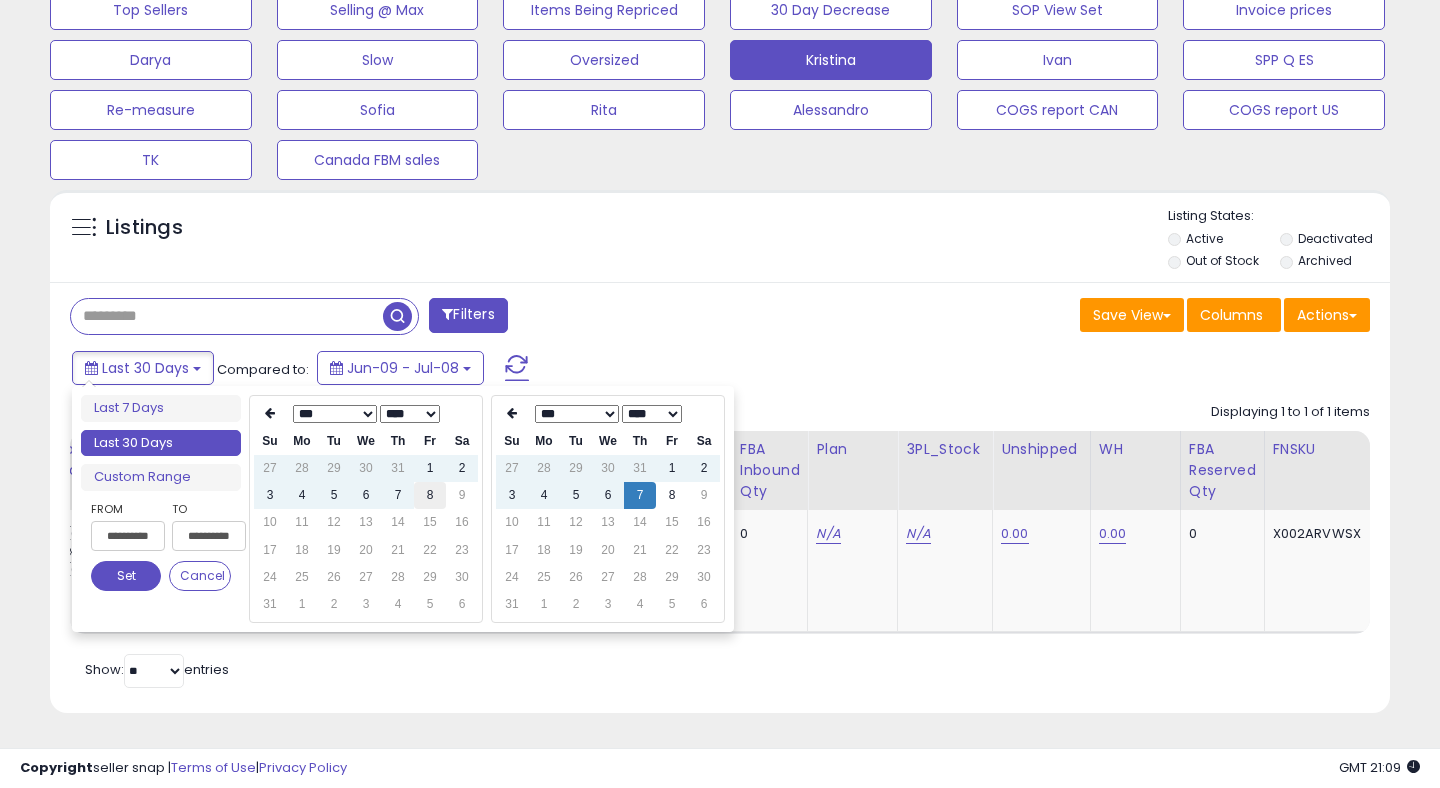 click on "8" at bounding box center [430, 495] 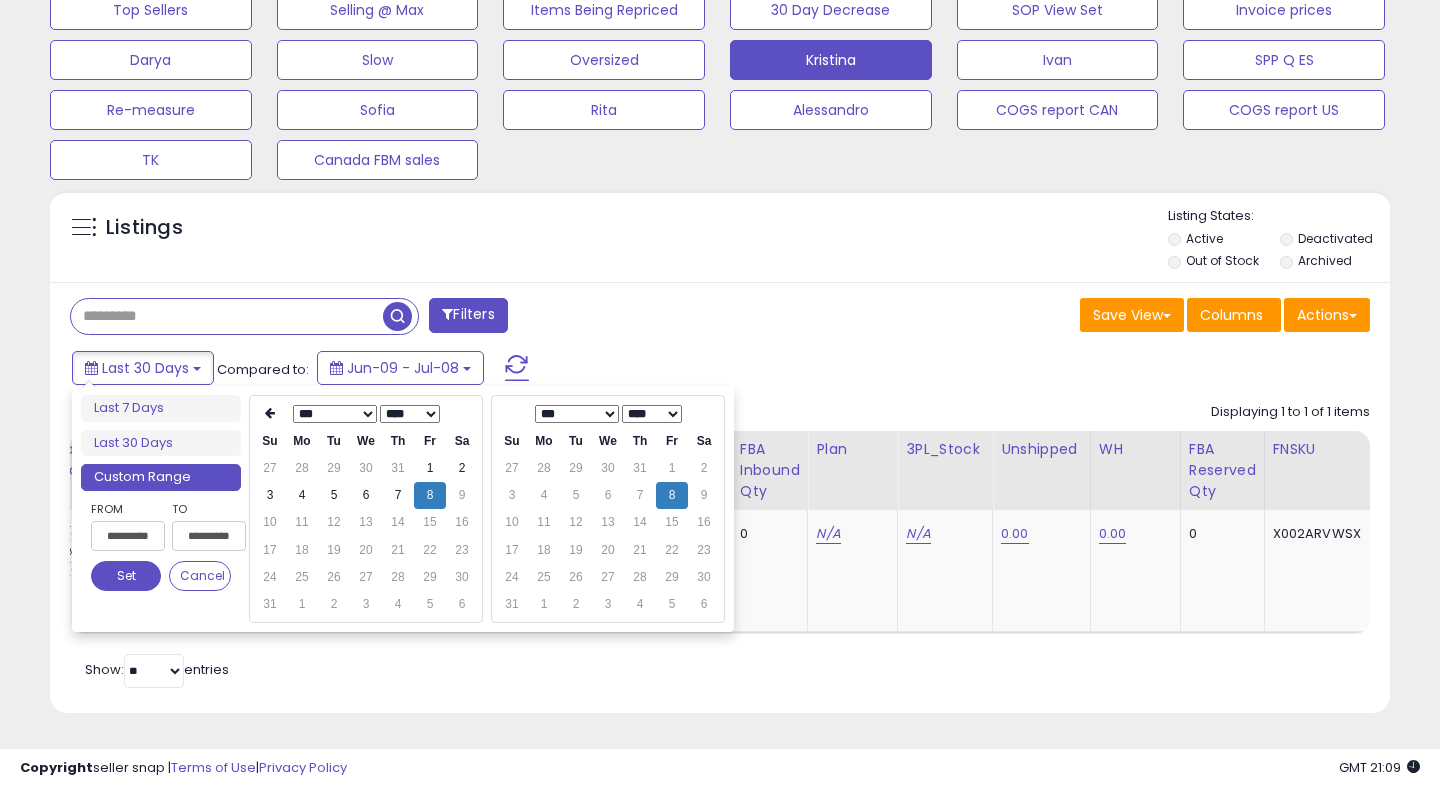 type on "**********" 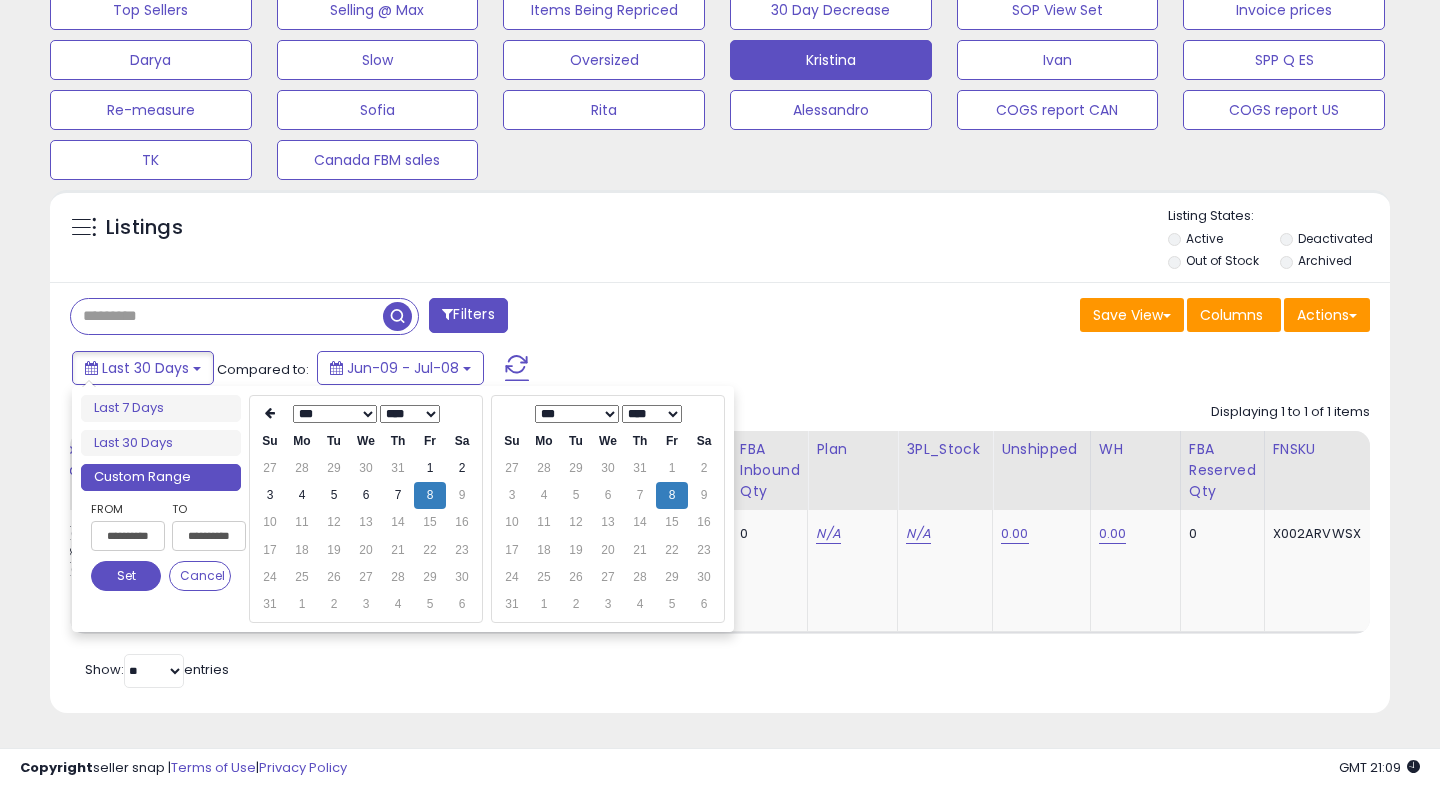 click on "Set" at bounding box center (126, 576) 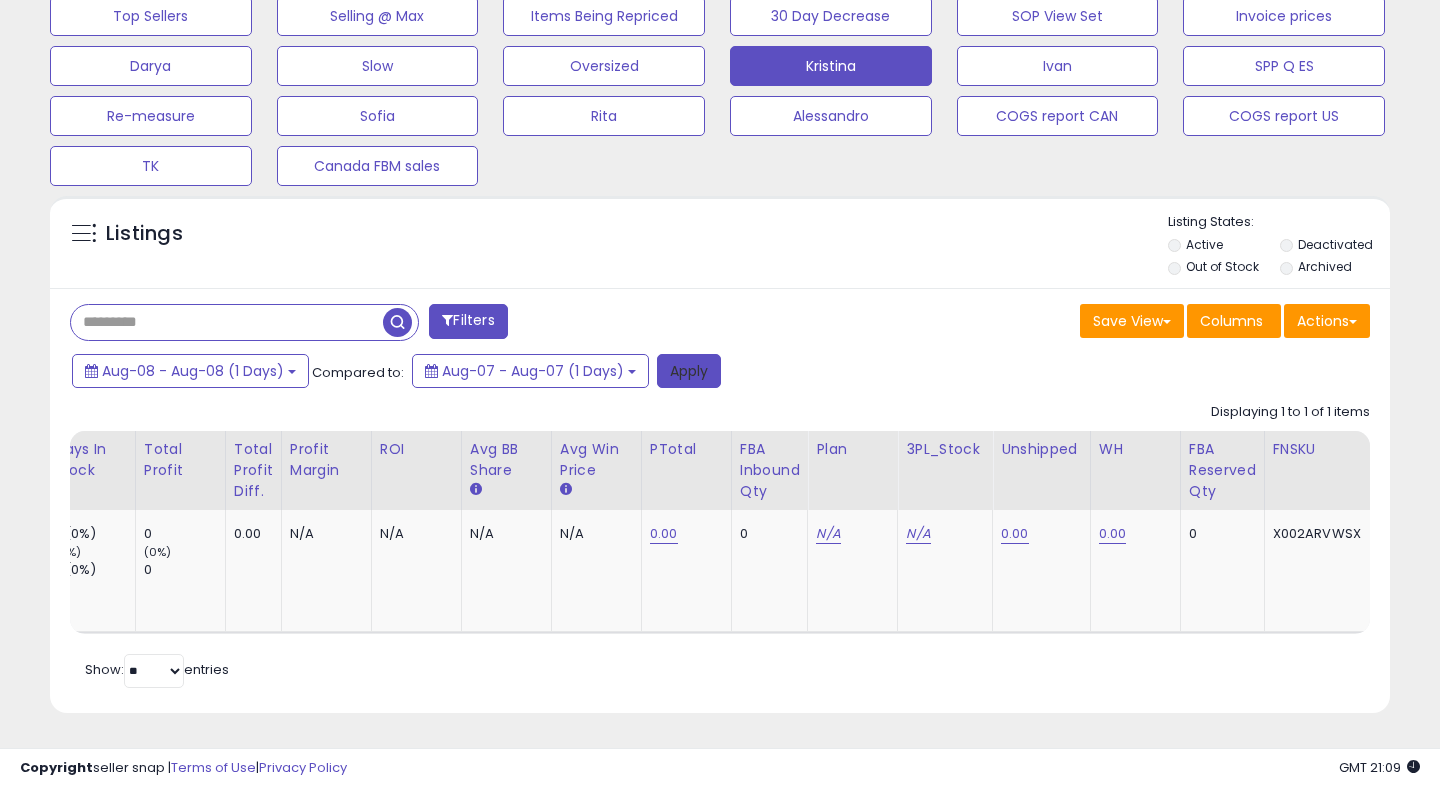 click on "Apply" at bounding box center (689, 371) 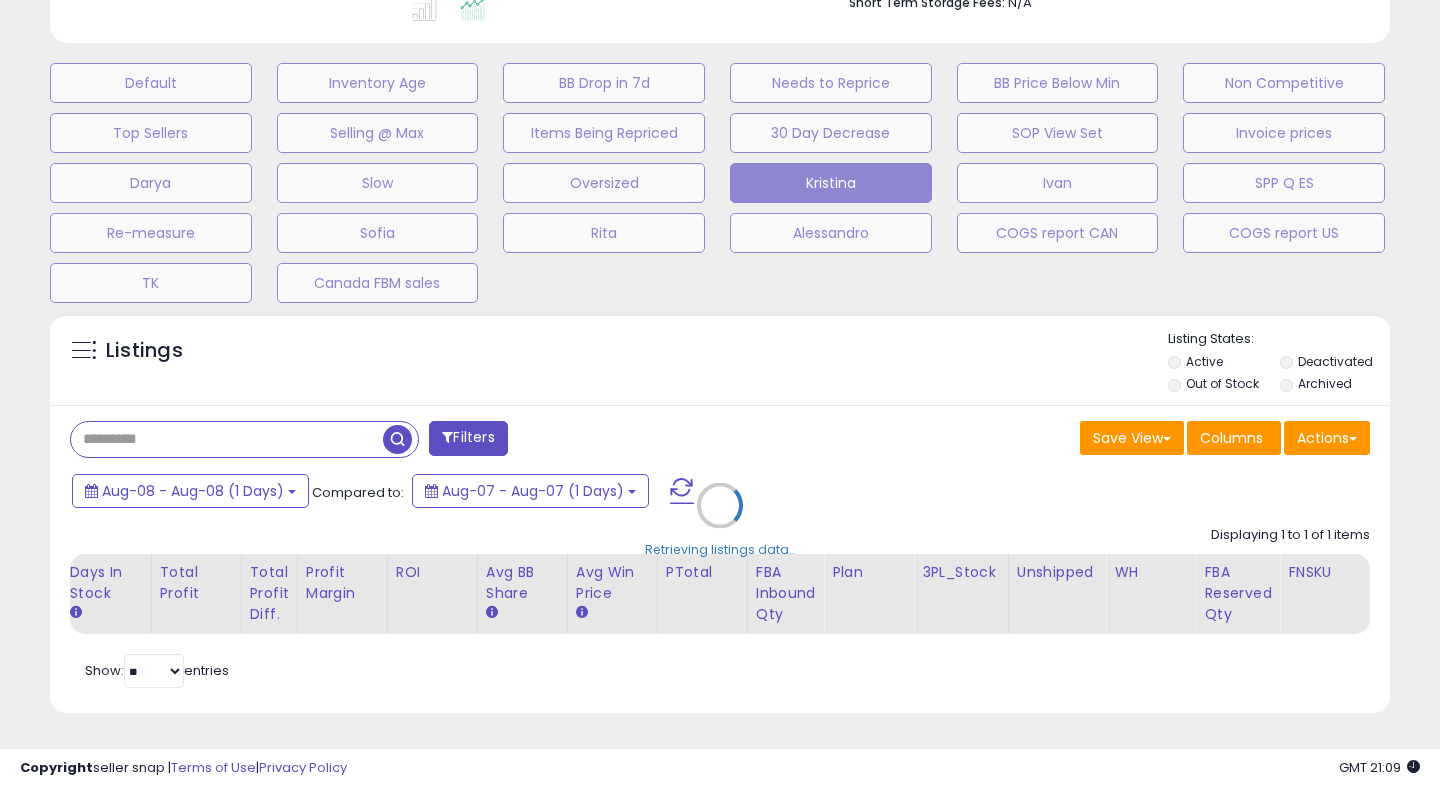 scroll, scrollTop: 567, scrollLeft: 0, axis: vertical 